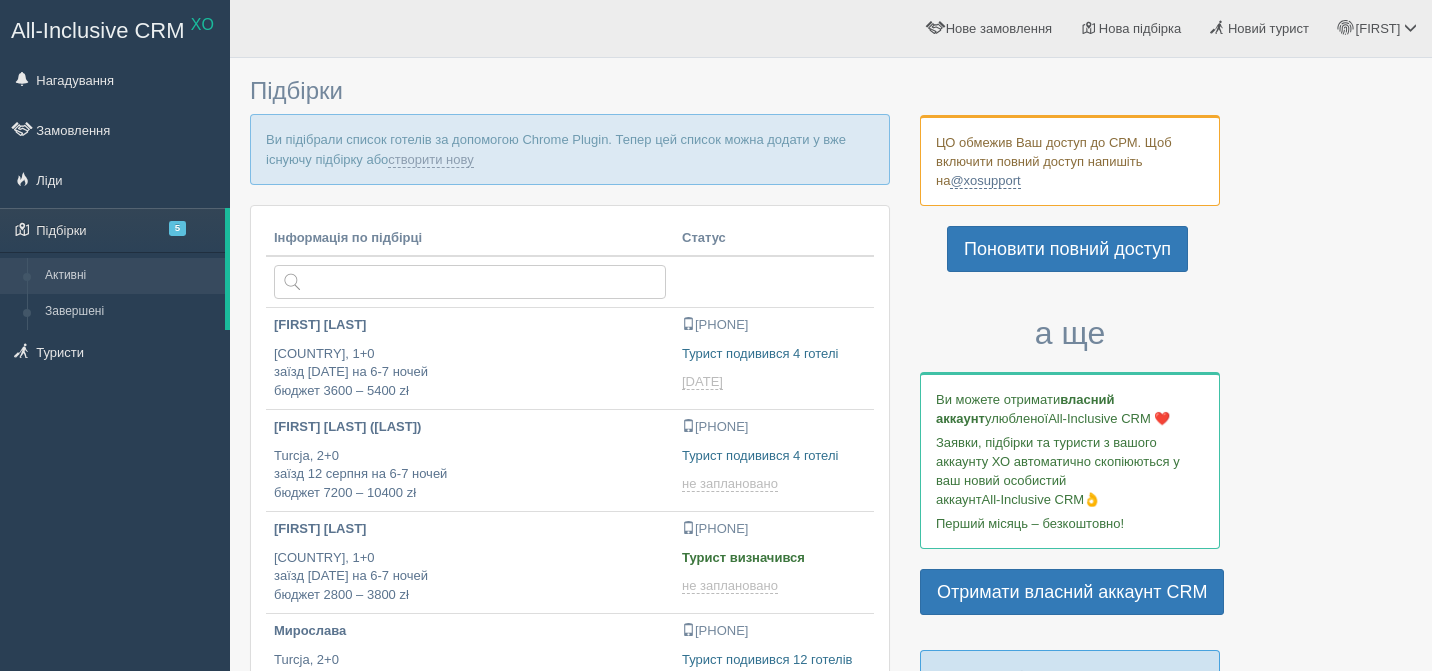 scroll, scrollTop: 0, scrollLeft: 0, axis: both 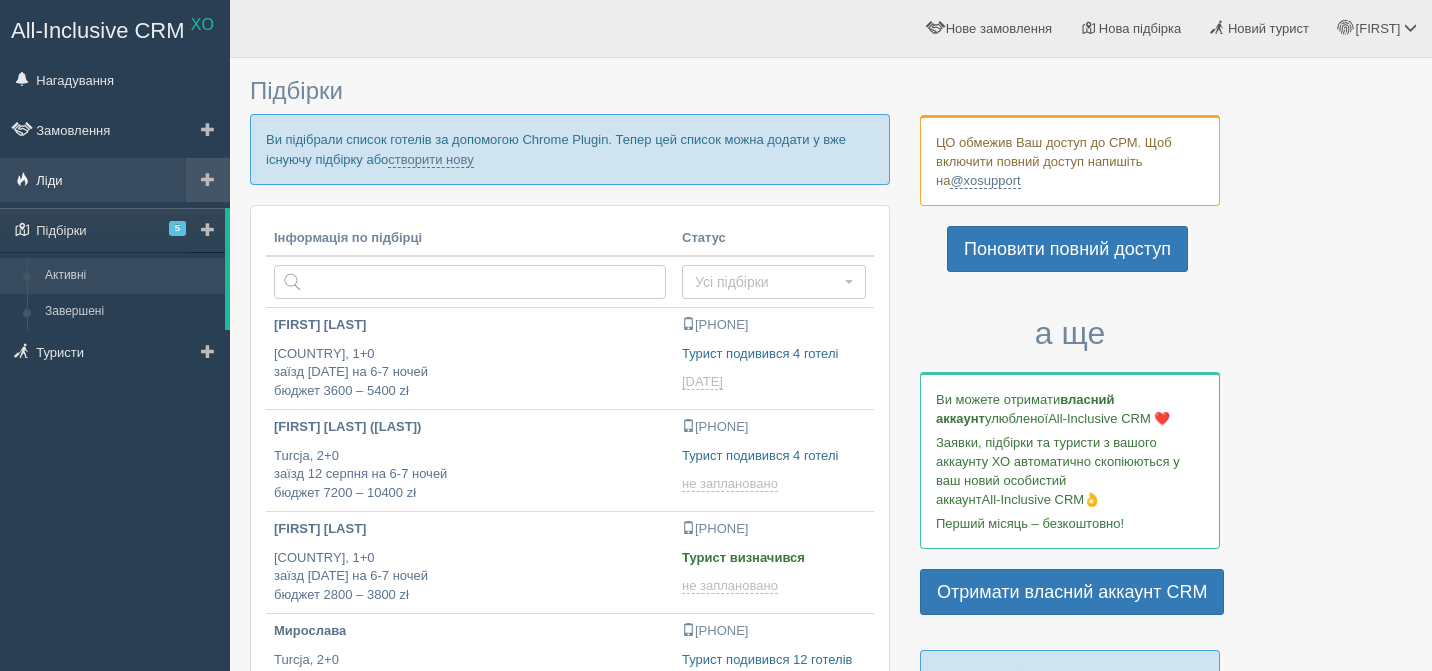 click on "Ліди" at bounding box center [115, 180] 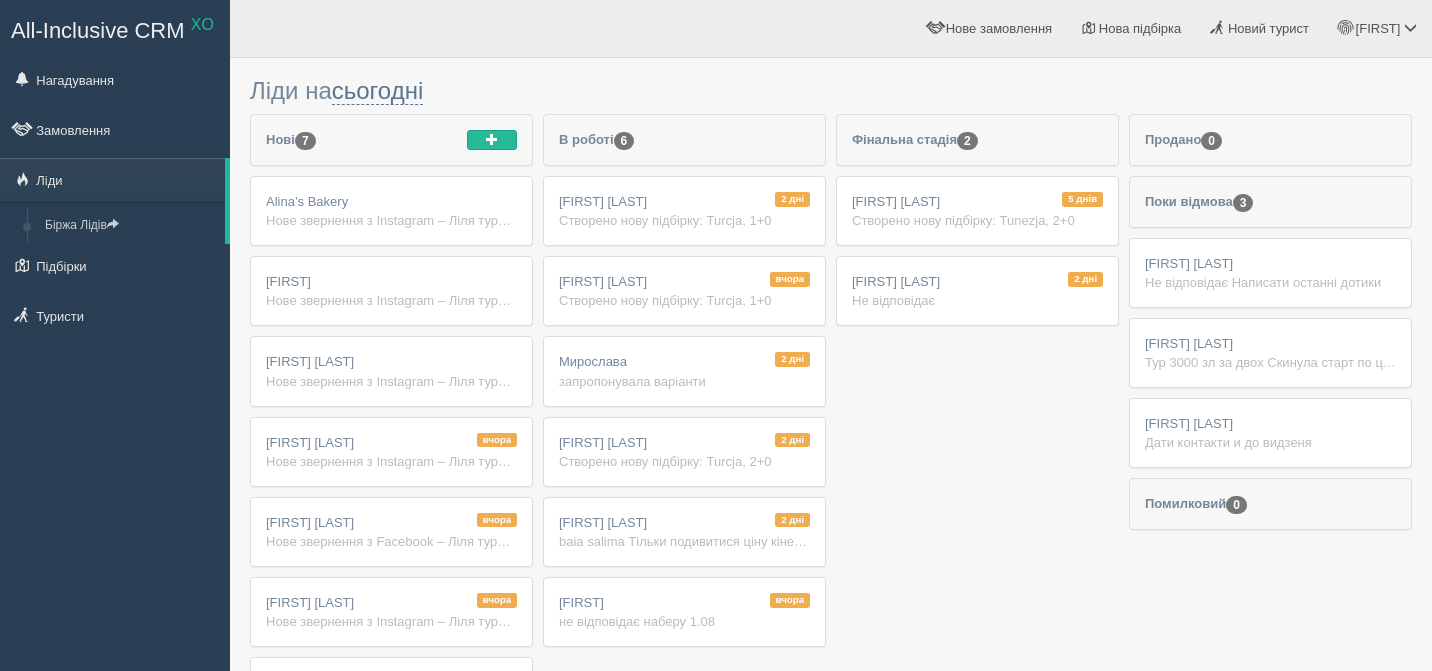 scroll, scrollTop: 0, scrollLeft: 0, axis: both 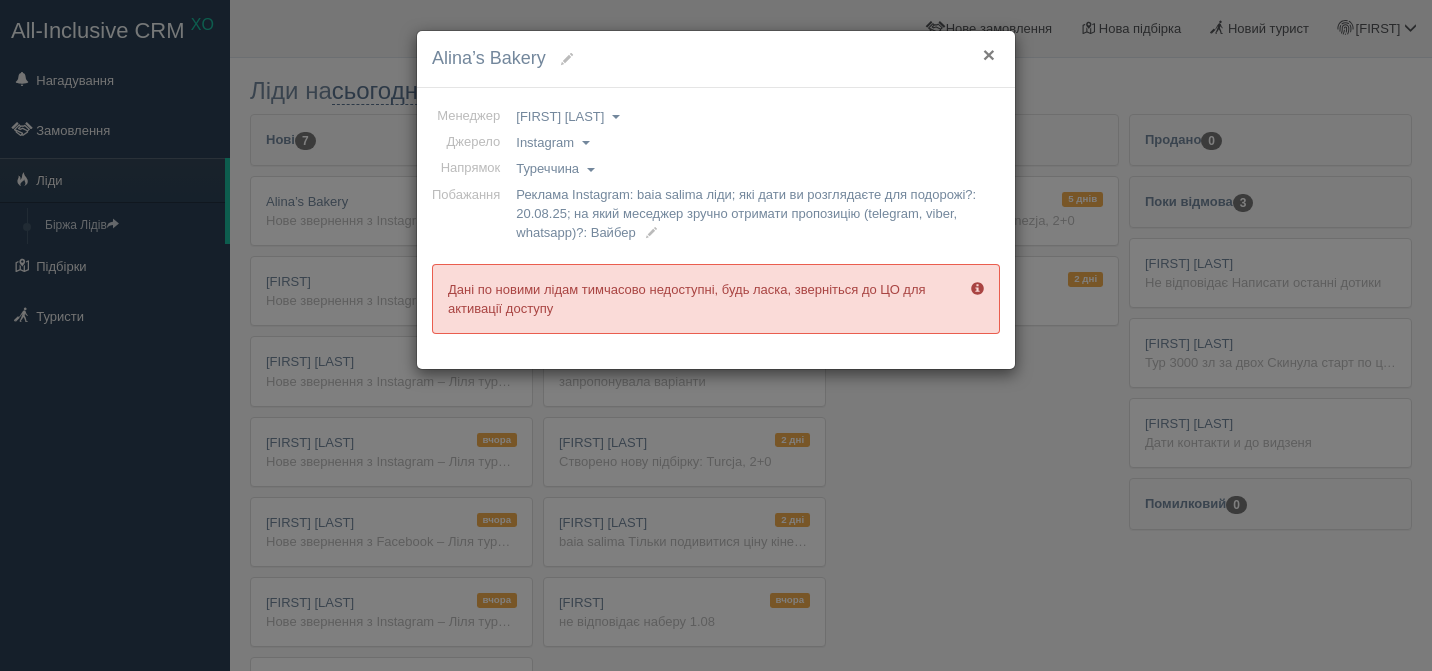 click on "×" at bounding box center [989, 54] 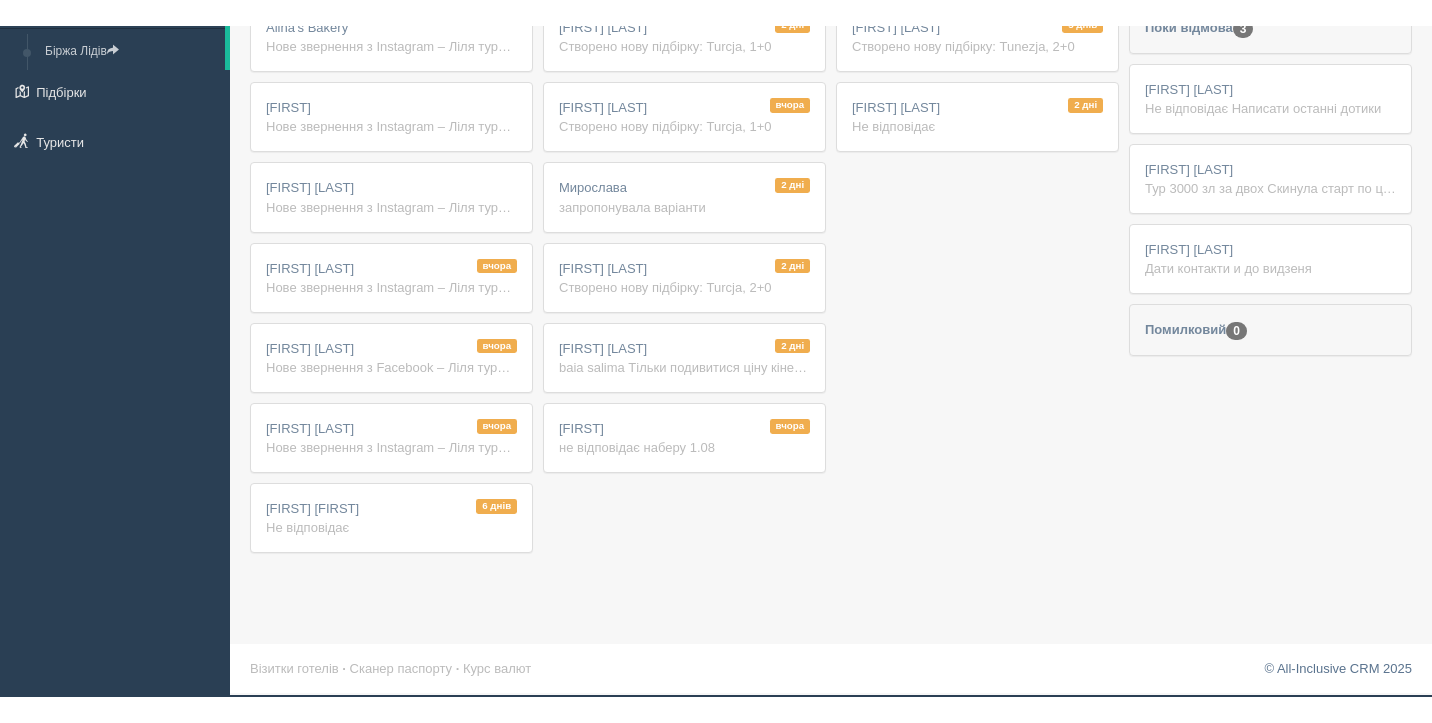 scroll, scrollTop: 0, scrollLeft: 0, axis: both 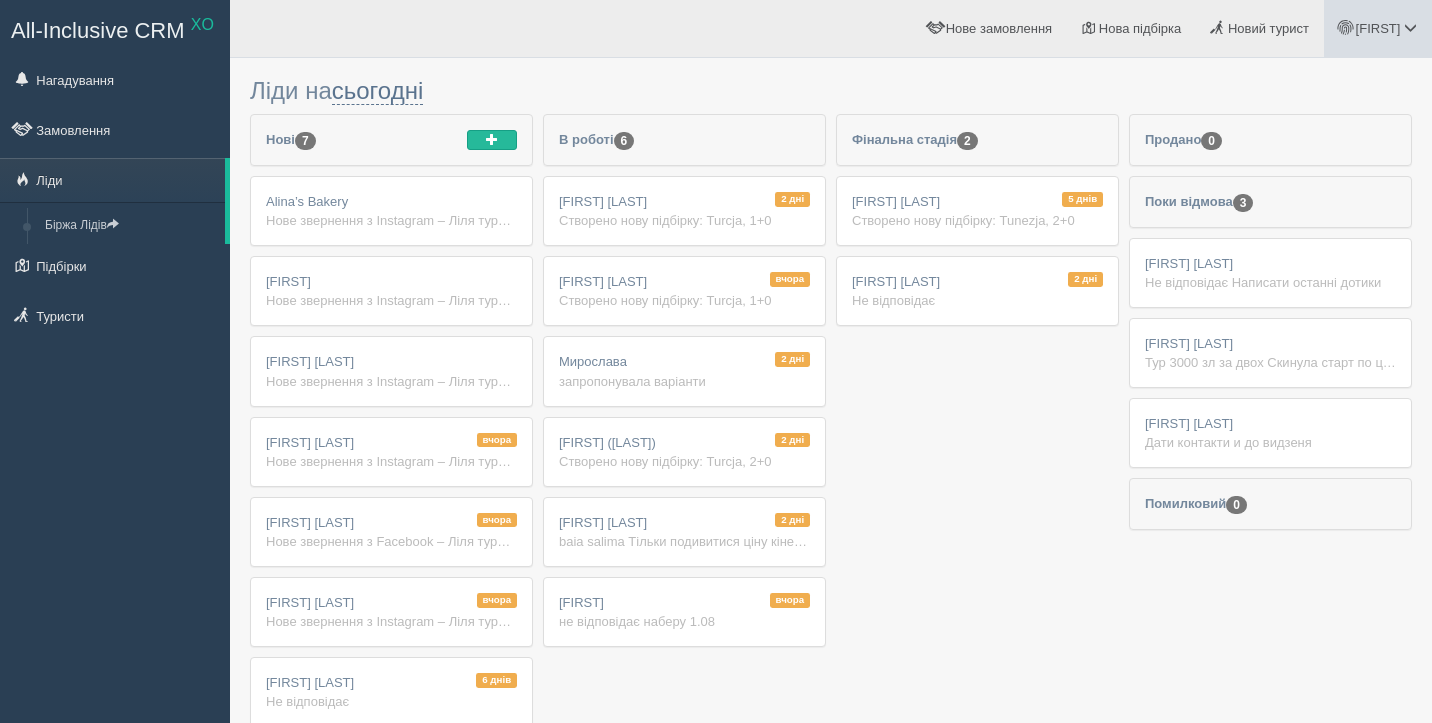 click on "[FIRST]" at bounding box center (1378, 28) 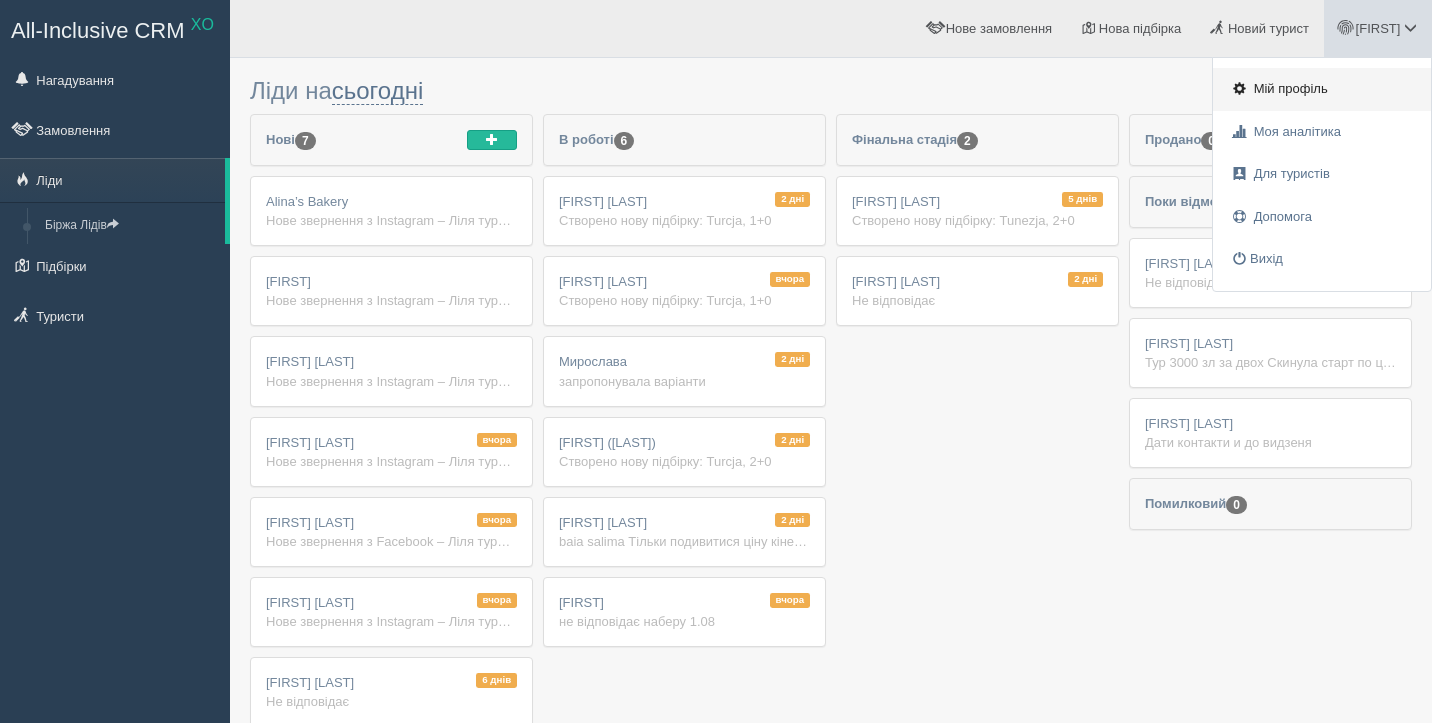 click on "Мій профіль" at bounding box center [1291, 88] 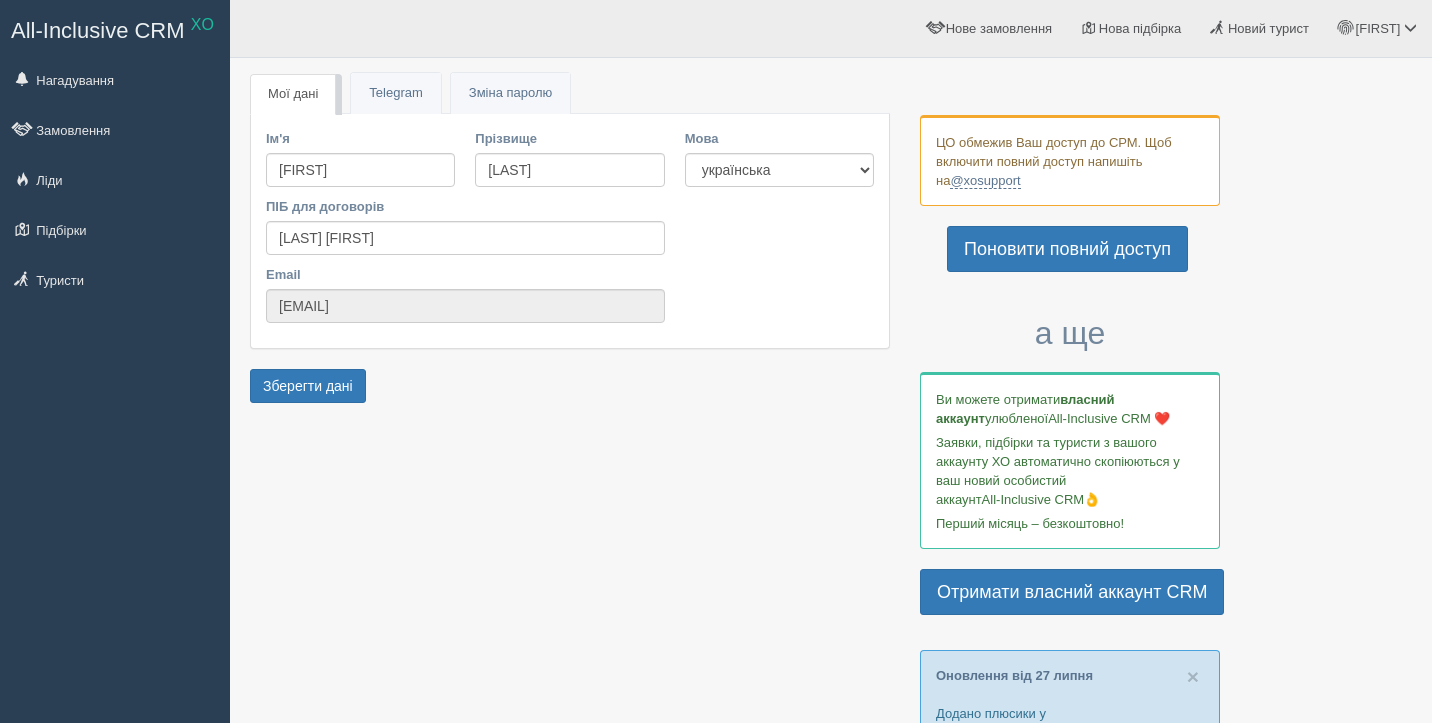 scroll, scrollTop: 0, scrollLeft: 0, axis: both 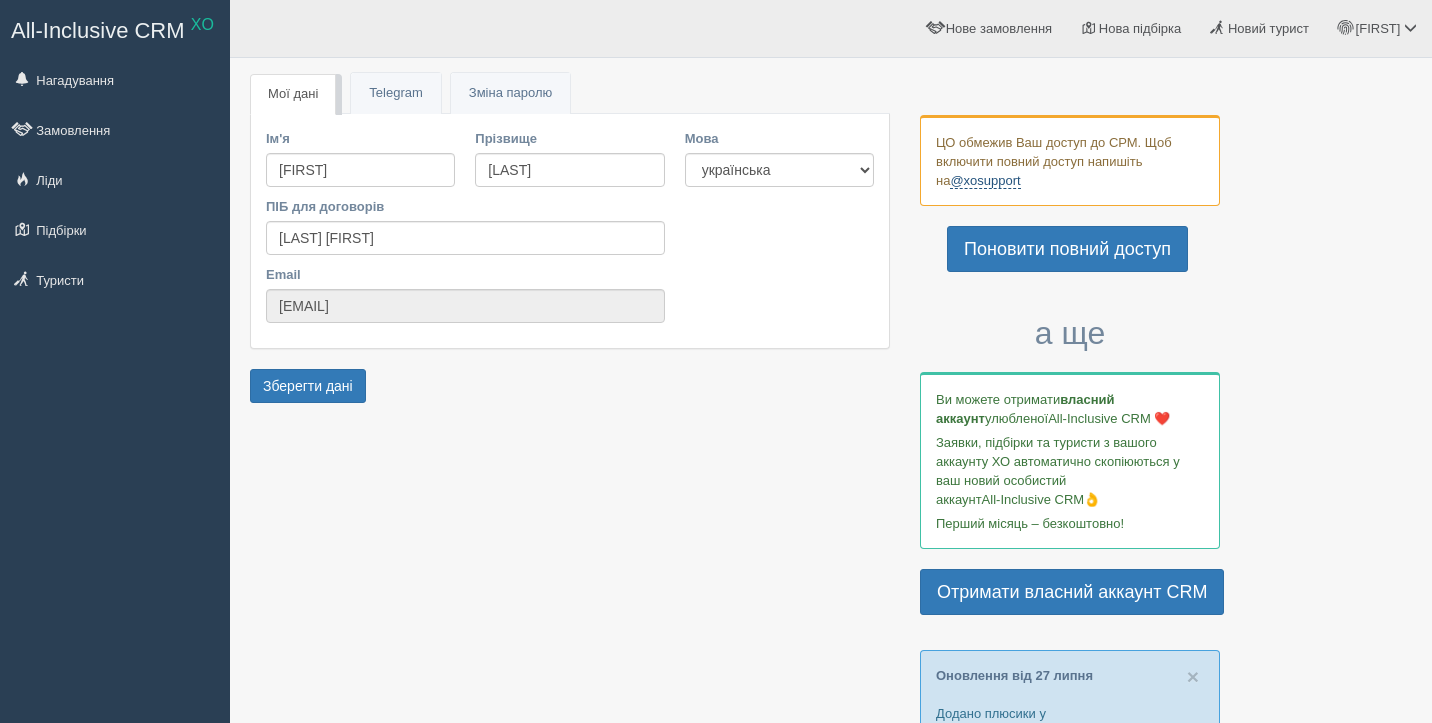 click on "@xosupport" at bounding box center (985, 181) 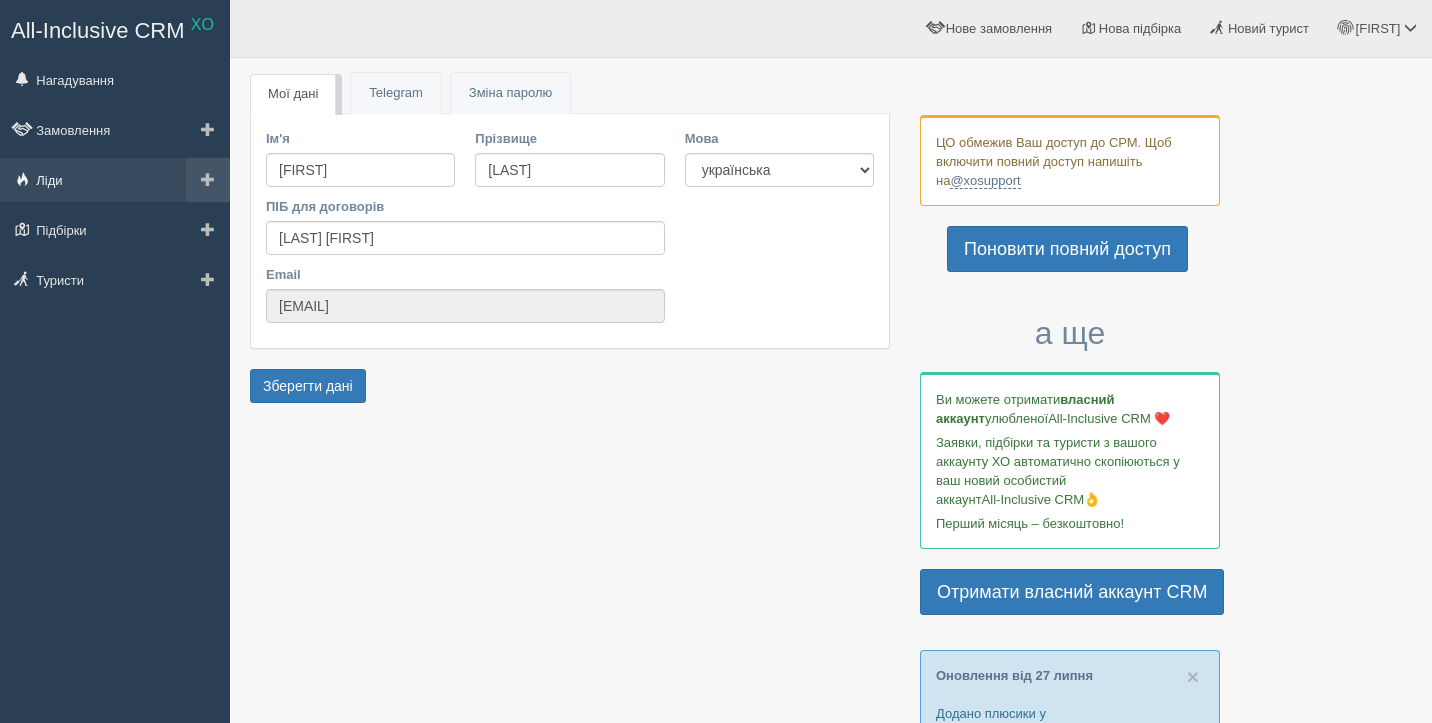 scroll, scrollTop: 0, scrollLeft: 0, axis: both 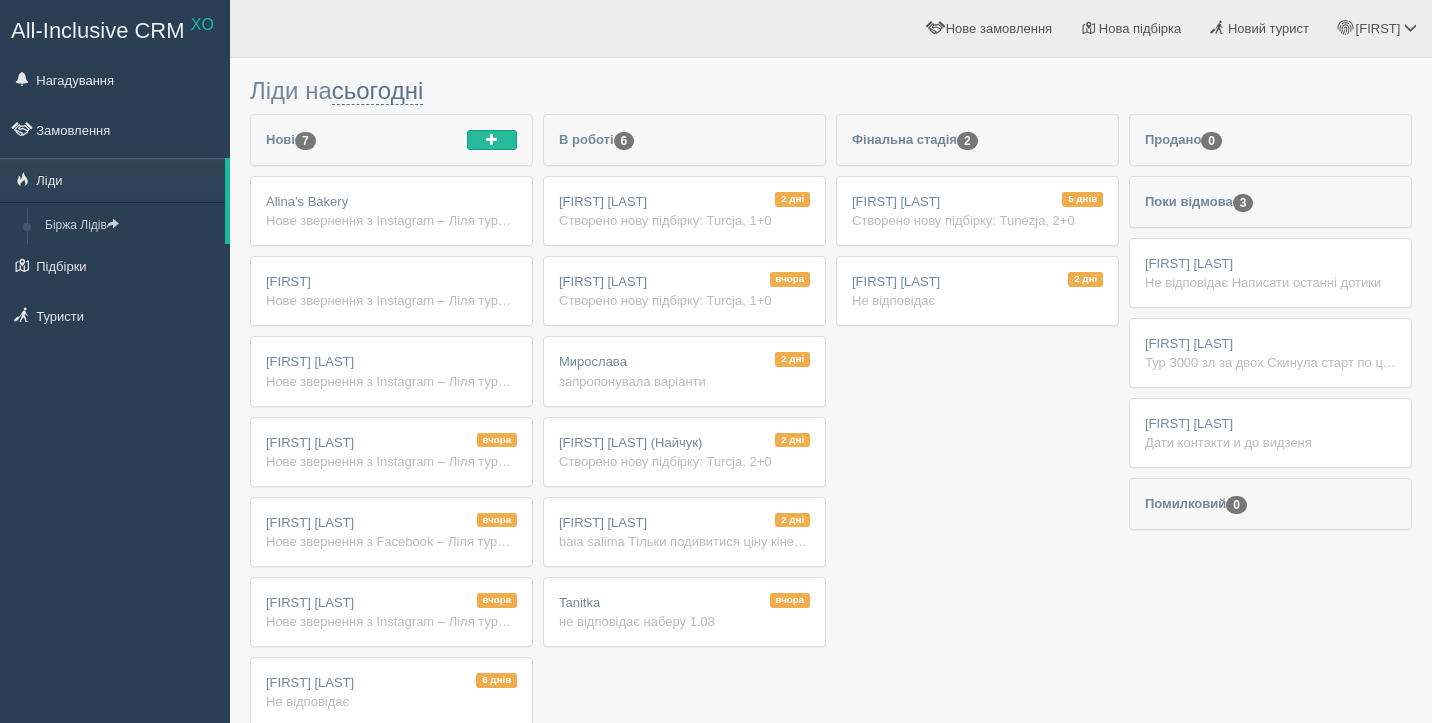 click on "Alina’s Bakery
Нове звернення з Instagram – Ліля туреччина baia salima
Ім'я: Alina’s Bakery
Телефон: [PHONE]
Реклама Instagram: baia salima ліди
які дати ви розглядаєте для подорожі?: 20.08.25
на який меседжер зручно отримати пропозицію (telegram, viber, whatsapp)?: Вайбер" at bounding box center (391, 211) 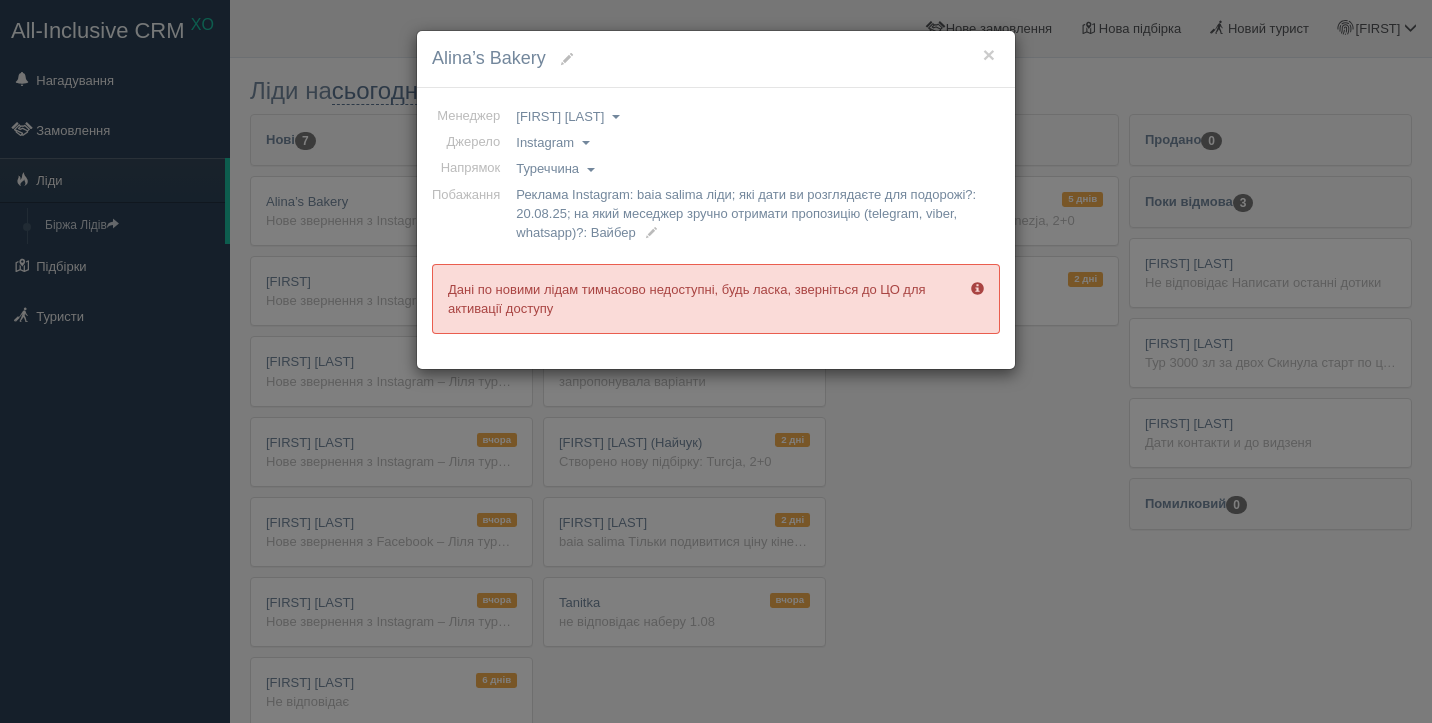 click on "Реклама Instagram: baia salima ліди; які дати ви розглядаєте для подорожі?: 20.08.25; на який меседжер зручно отримати пропозицію (telegram, viber, whatsapp)?: Вайбер" at bounding box center [754, 213] 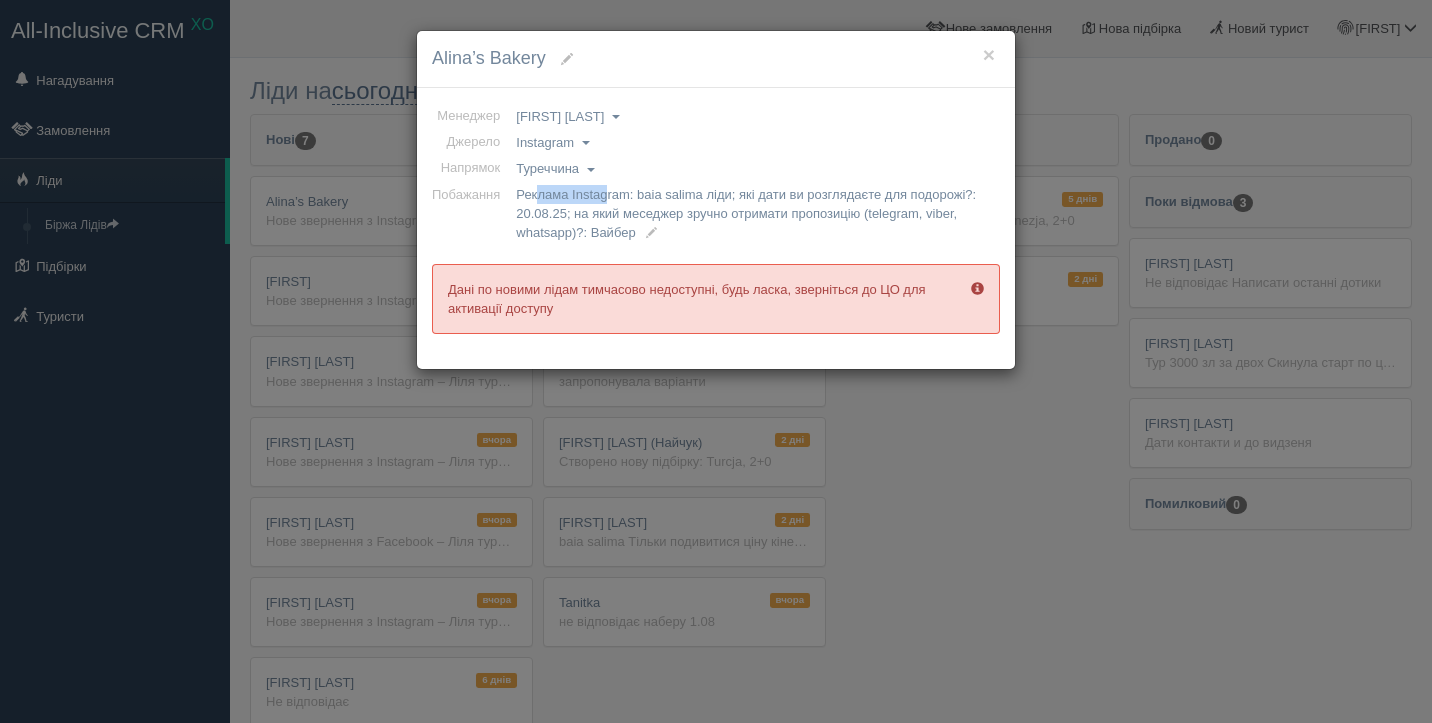 drag, startPoint x: 539, startPoint y: 193, endPoint x: 614, endPoint y: 199, distance: 75.23962 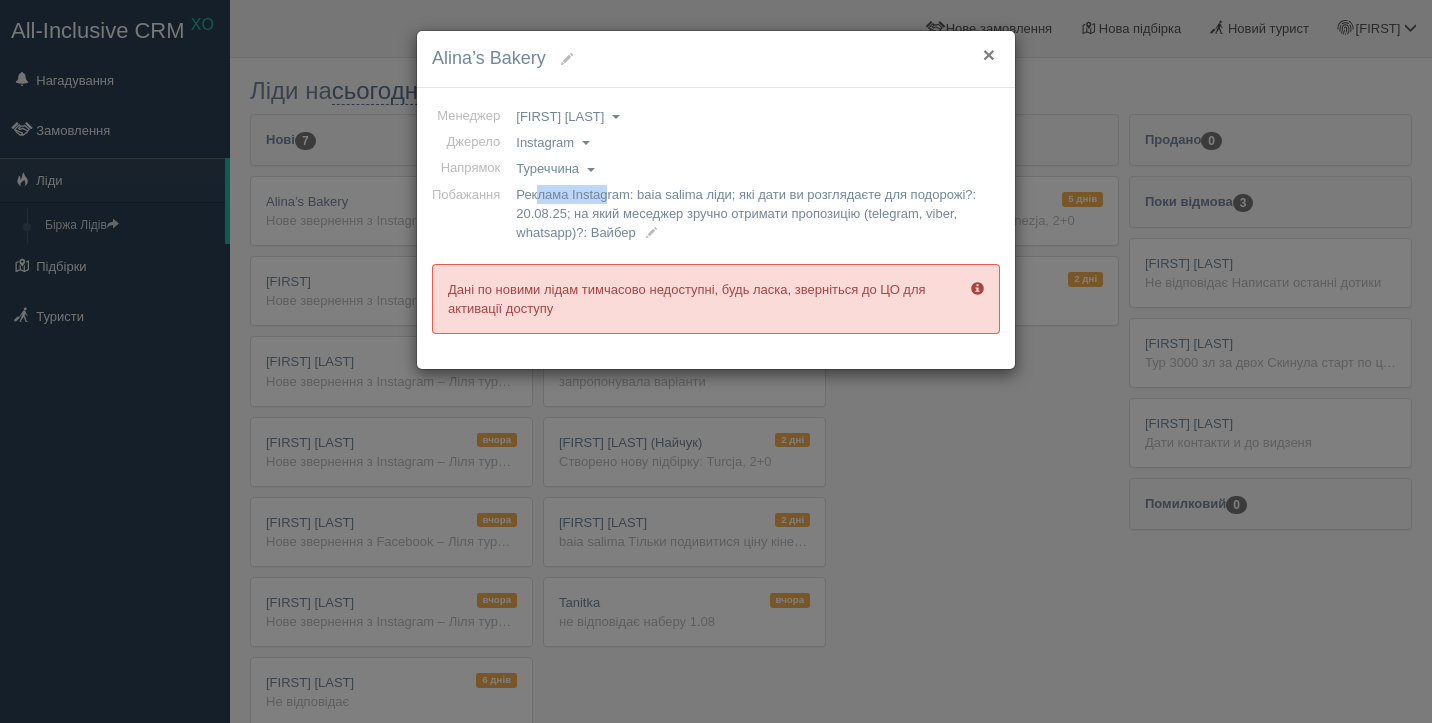 click on "×" at bounding box center (989, 54) 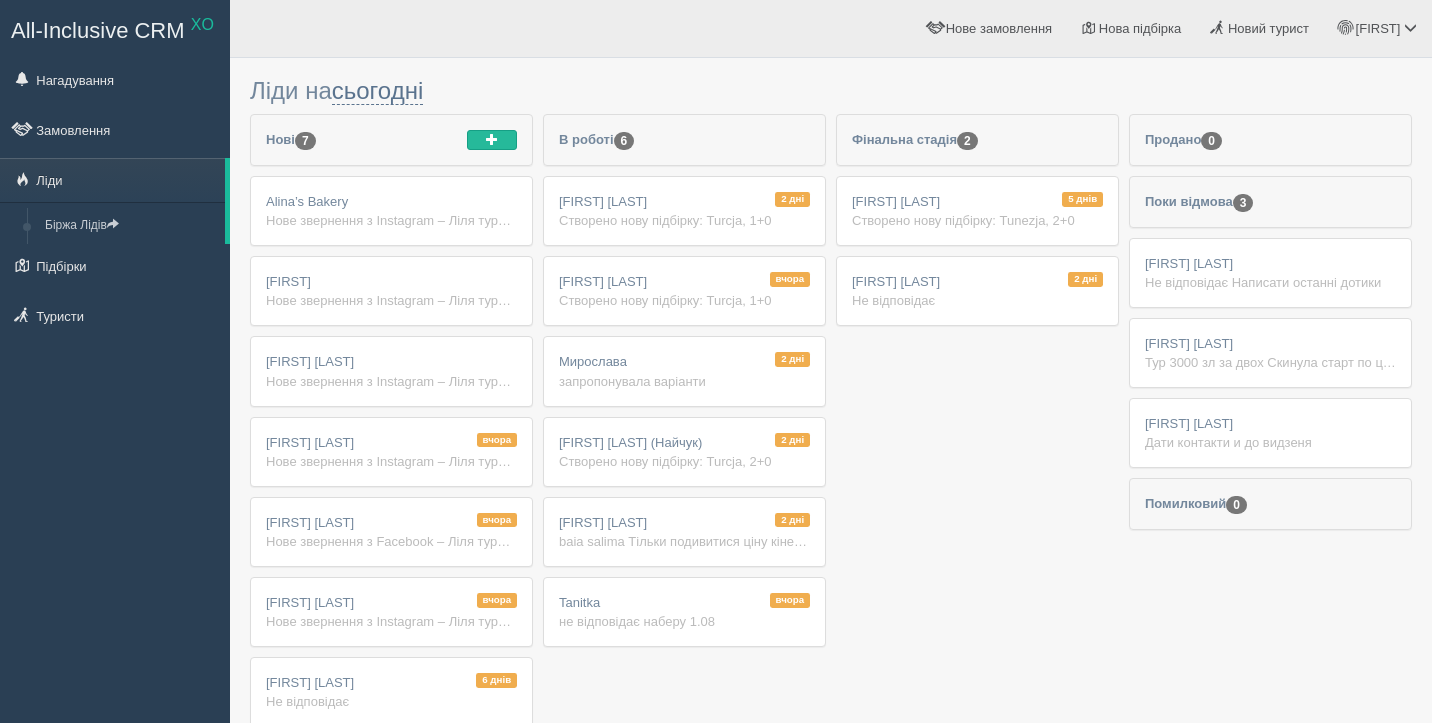 click on "[FIRST] [LAST]
Не відповідає
Написати останні дотики" at bounding box center [1270, 273] 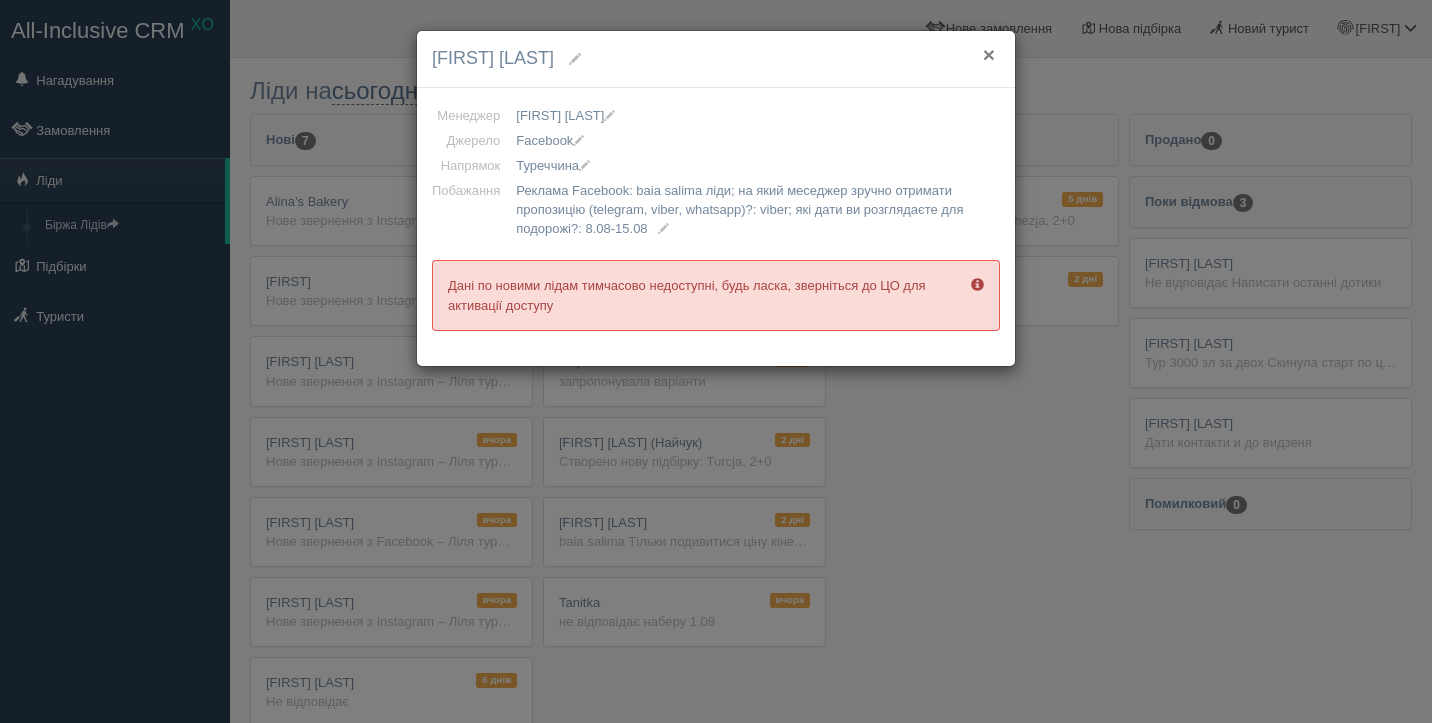 click on "×" at bounding box center [989, 54] 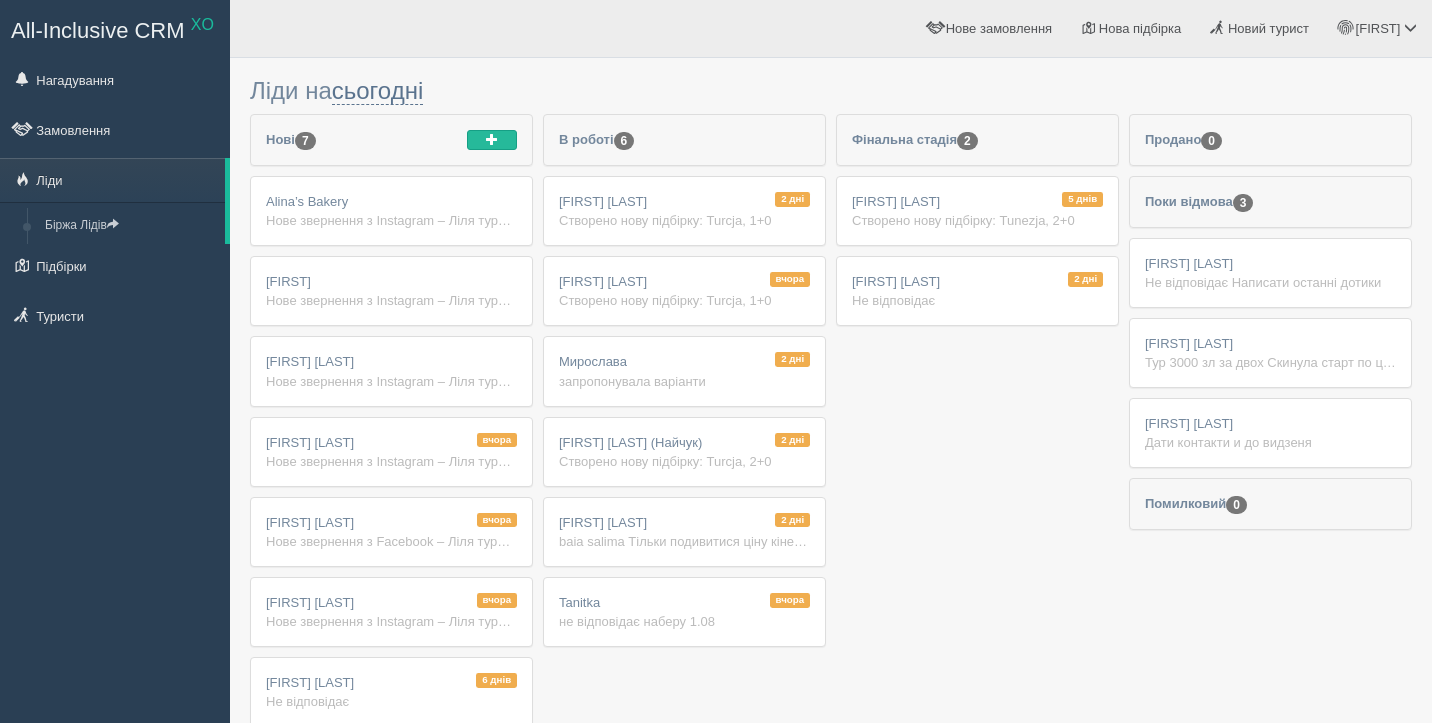 click on "[DATE] дні      [FIRST] [LAST] (Найчук)
Створено нову підбірку: Turcja, 2+0" at bounding box center (684, 452) 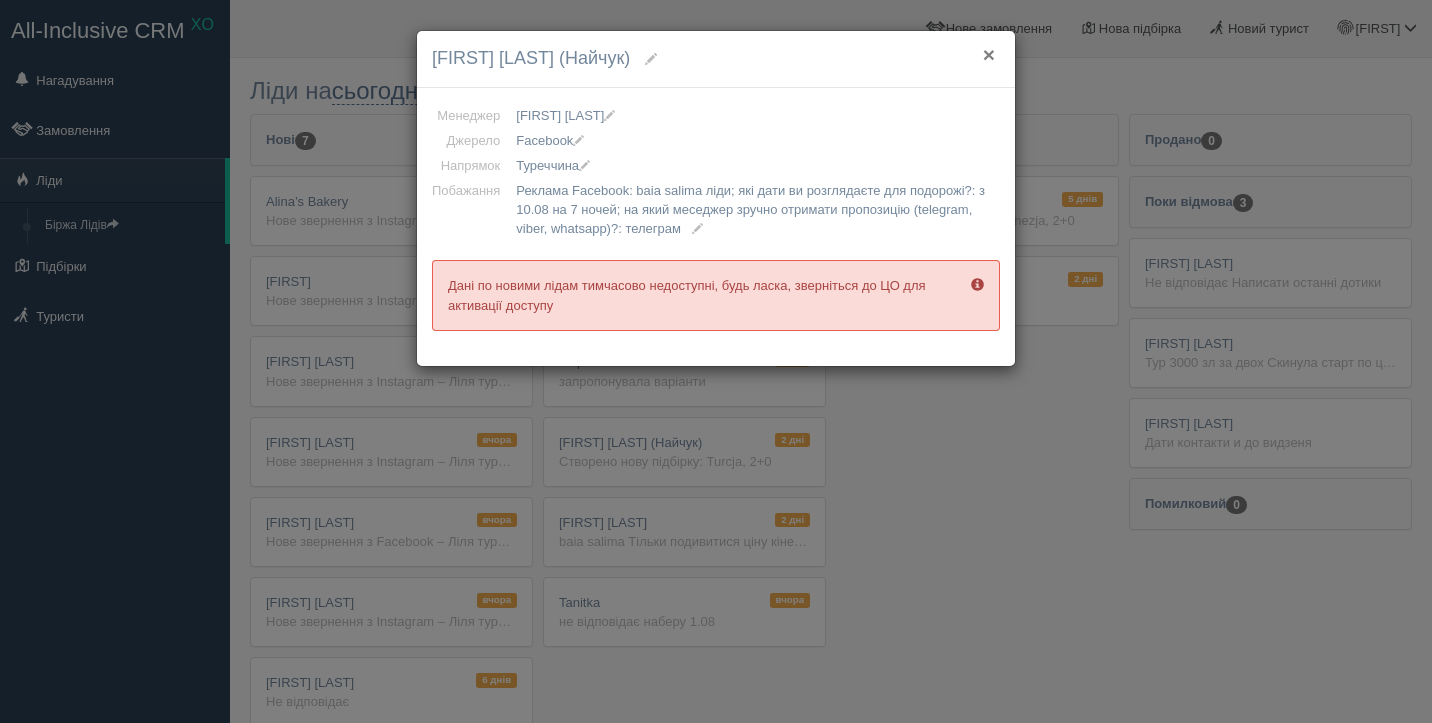 click on "×" at bounding box center (989, 54) 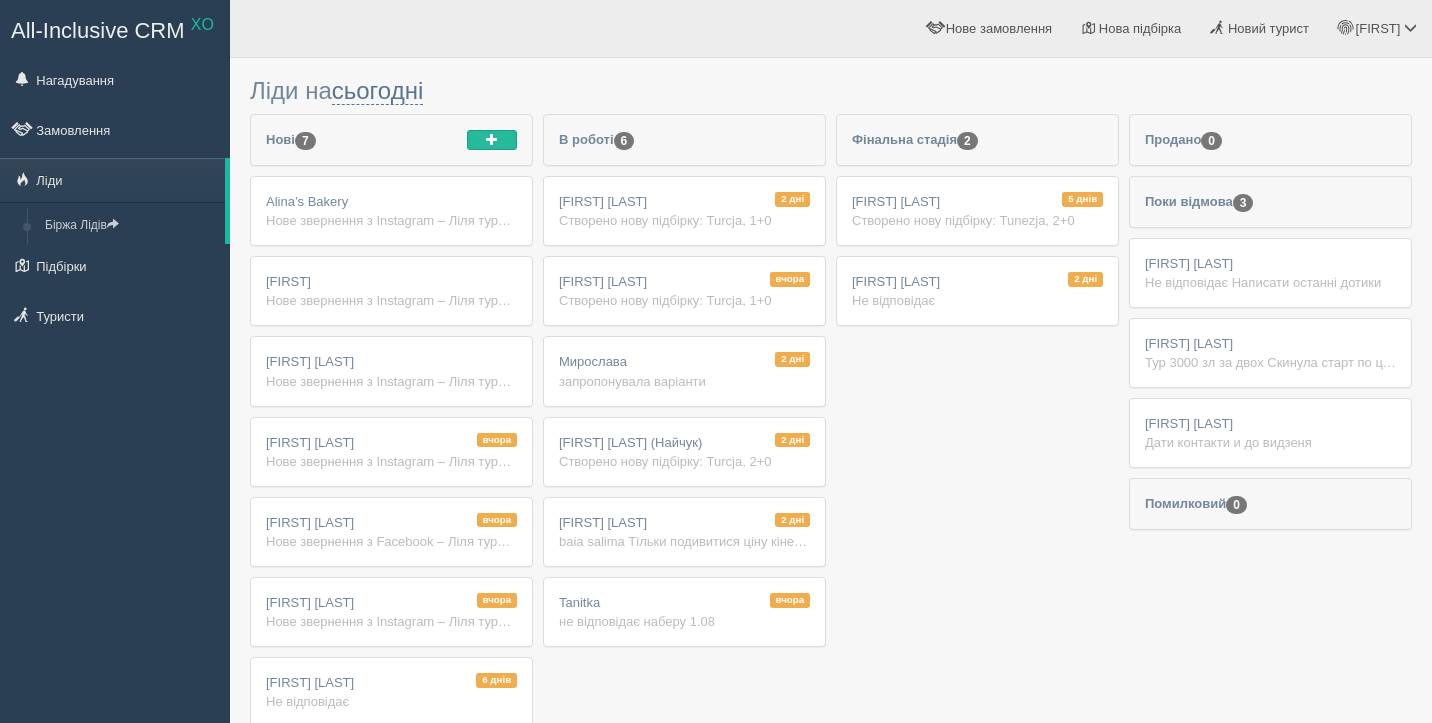 click on "Створено нову підбірку: Turcja, 2+0" at bounding box center [684, 461] 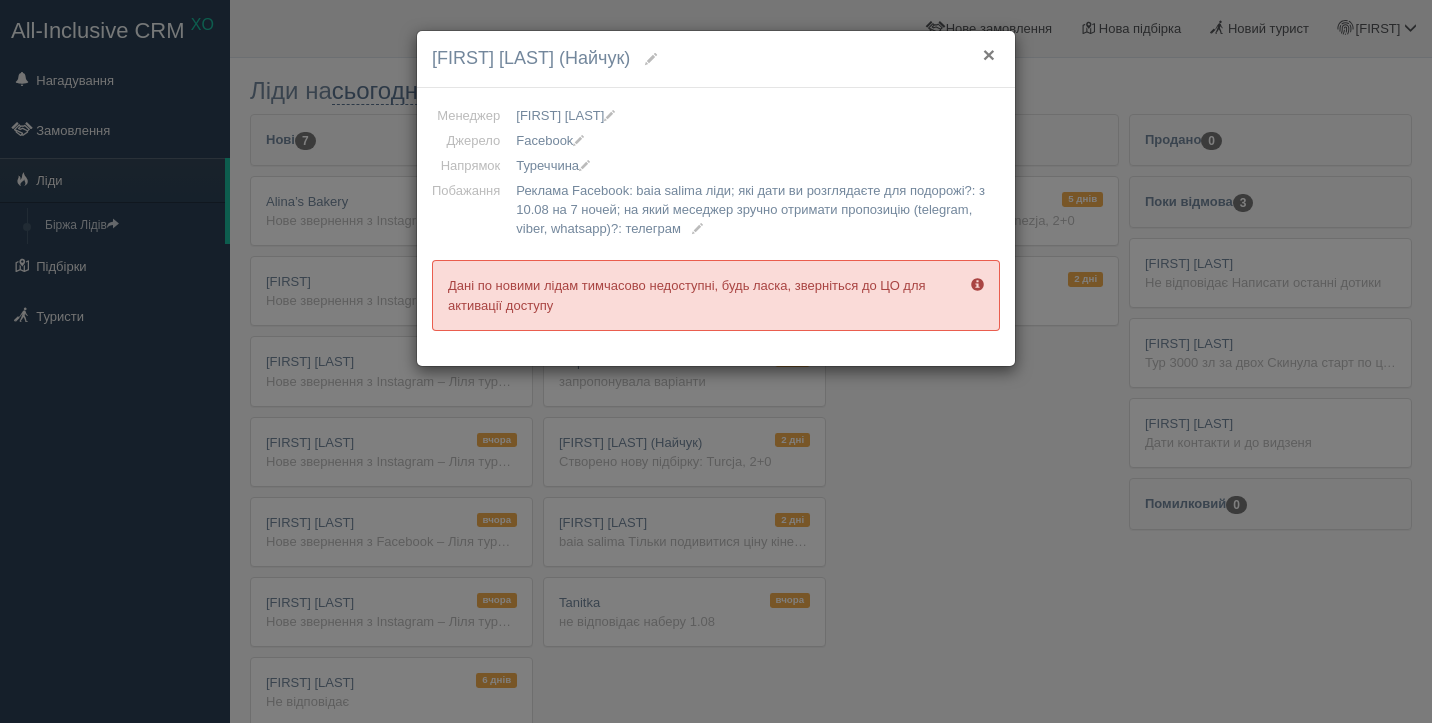 click on "×" at bounding box center [989, 54] 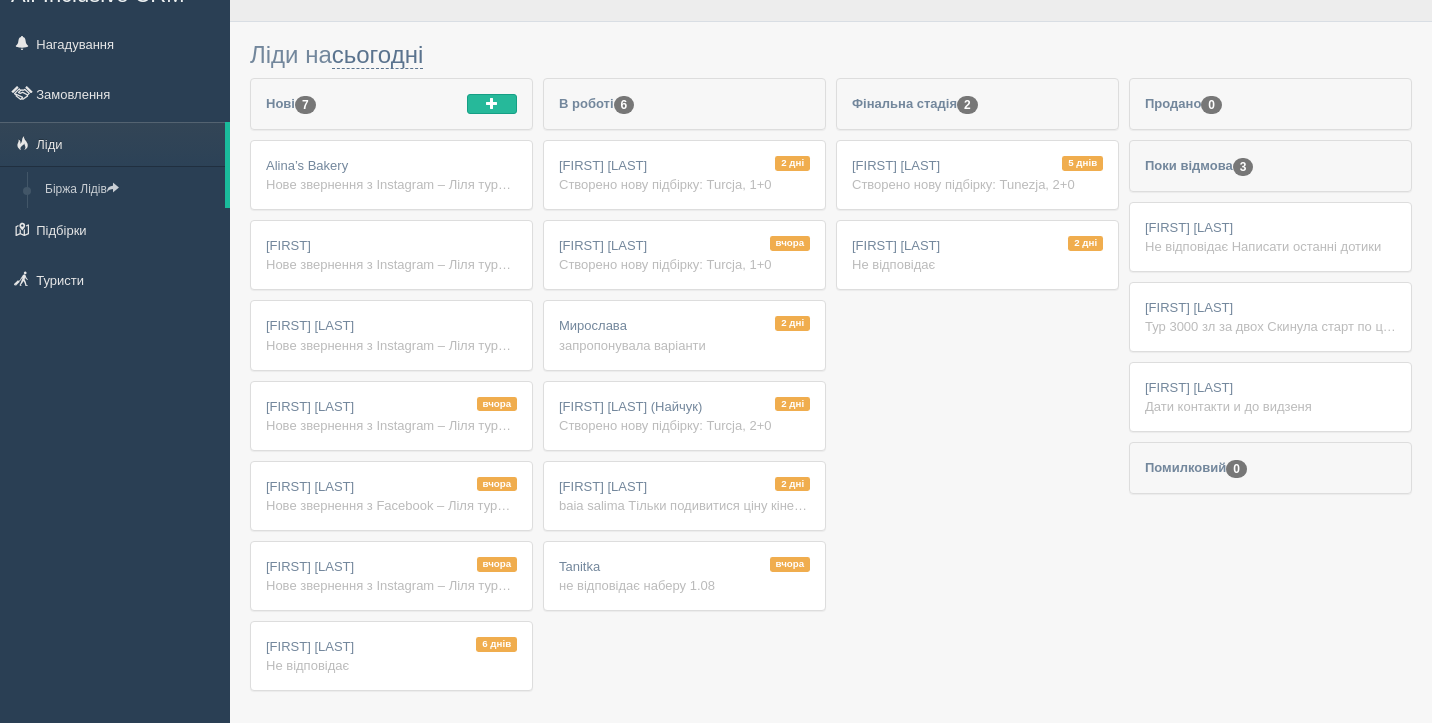 scroll, scrollTop: 0, scrollLeft: 0, axis: both 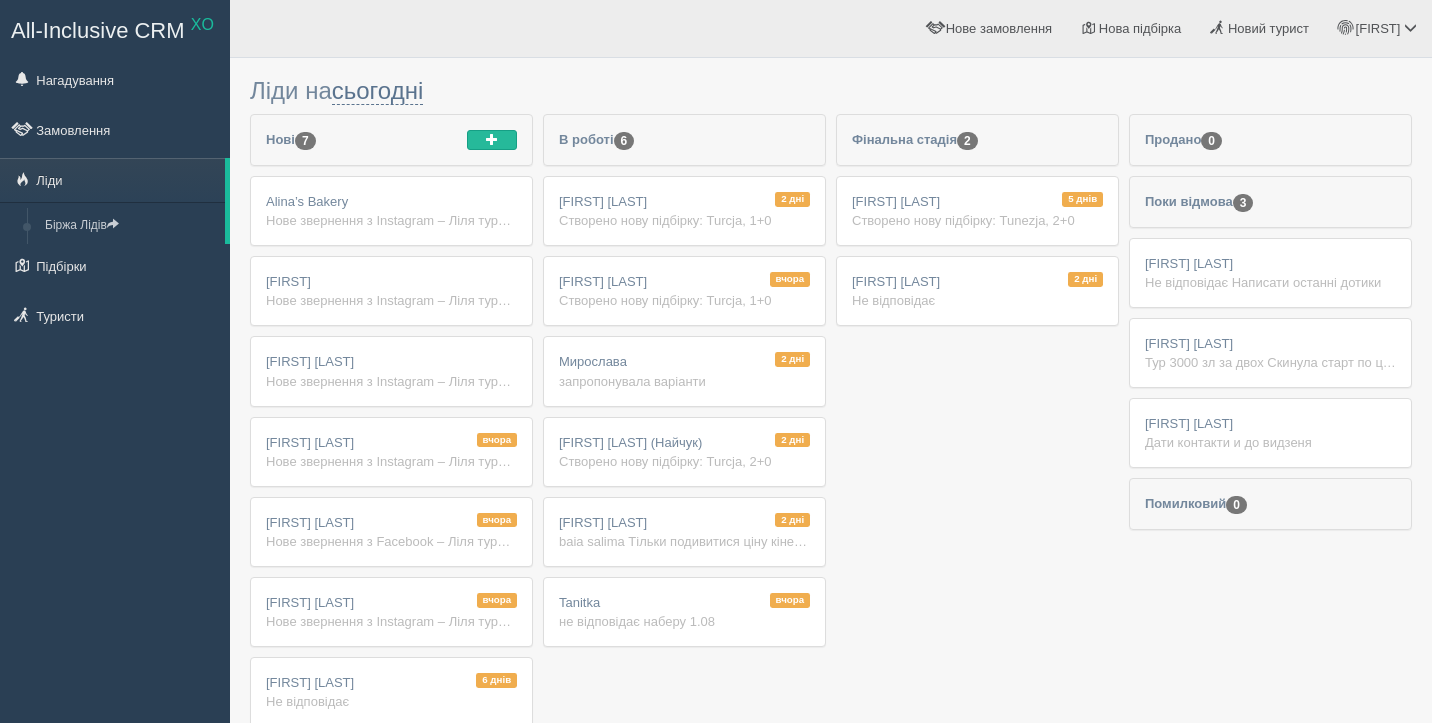 click on "Нове звернення з Instagram – Ліля туреччина baia salima
Ім'я: [FIRST] [LAST]
Телефон: [PHONE]
Реклама Instagram: baia salima ліди
які дати ви розглядаєте для подорожі?: 19.08
на який меседжер зручно отримати пропозицію (telegram, viber, whatsapp)?: Telegram" at bounding box center (391, 621) 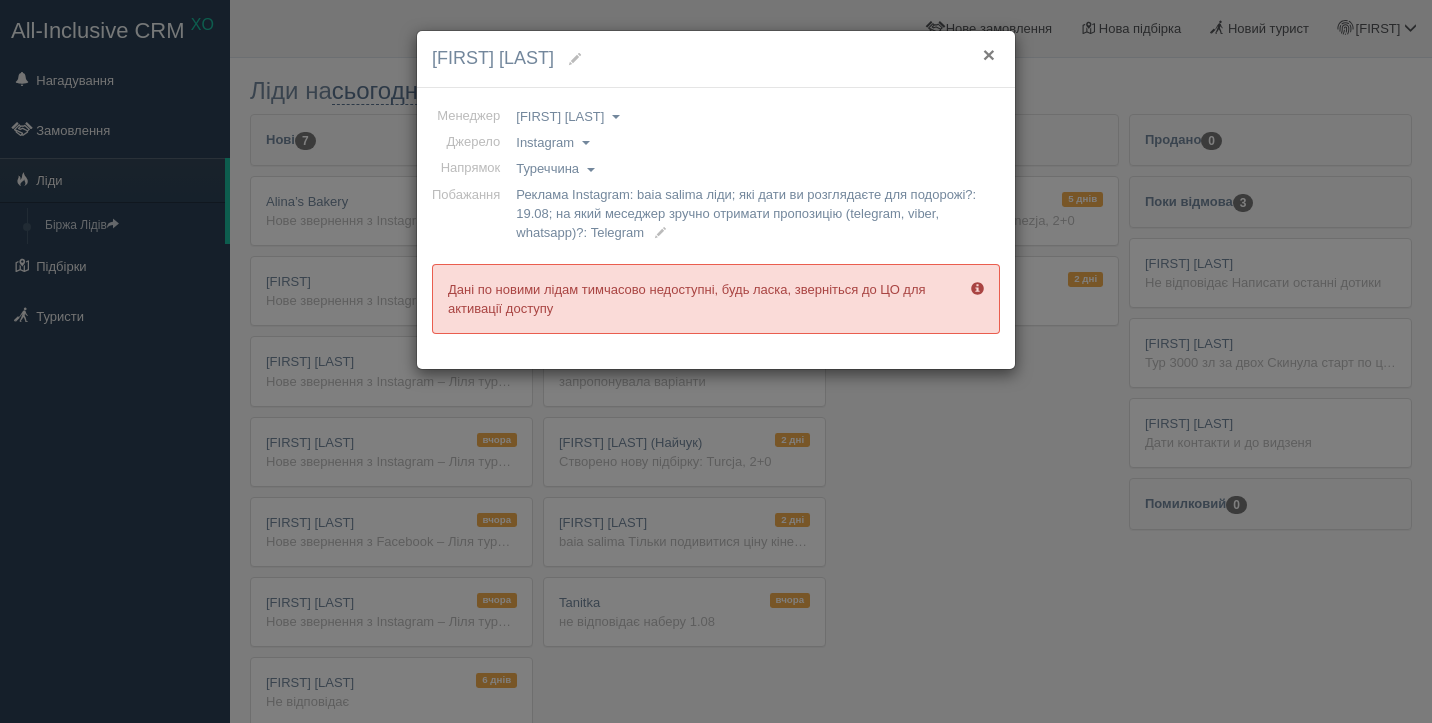 click on "×" at bounding box center [989, 54] 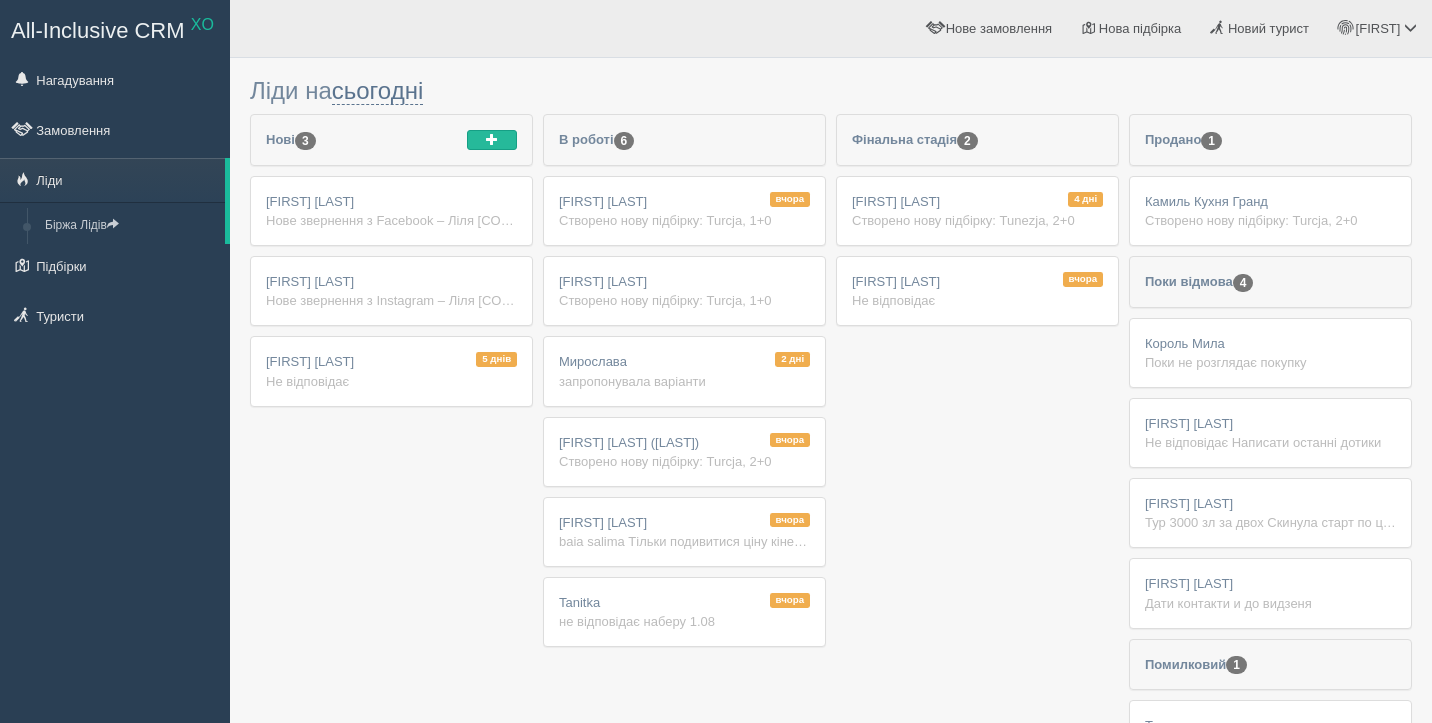 scroll, scrollTop: 2, scrollLeft: 0, axis: vertical 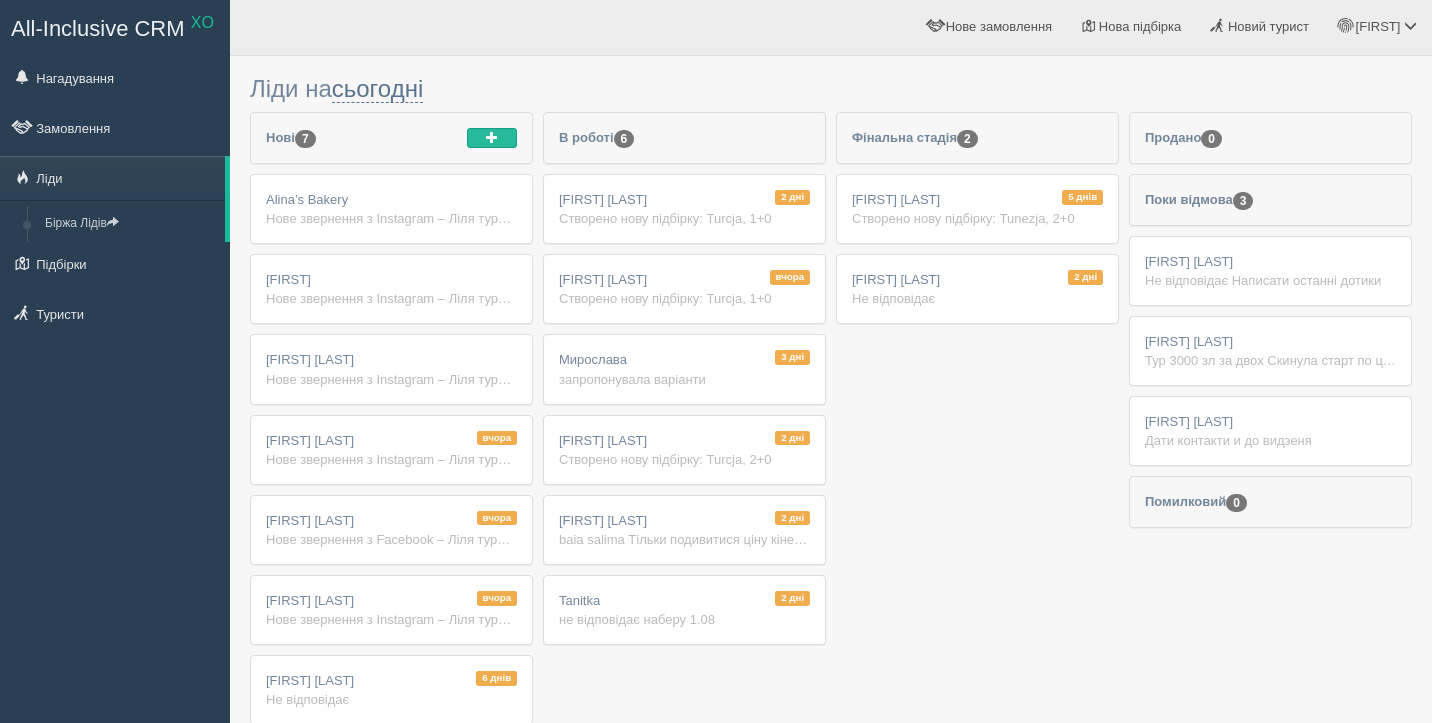 click on "Alina’s Bakery" at bounding box center (307, 199) 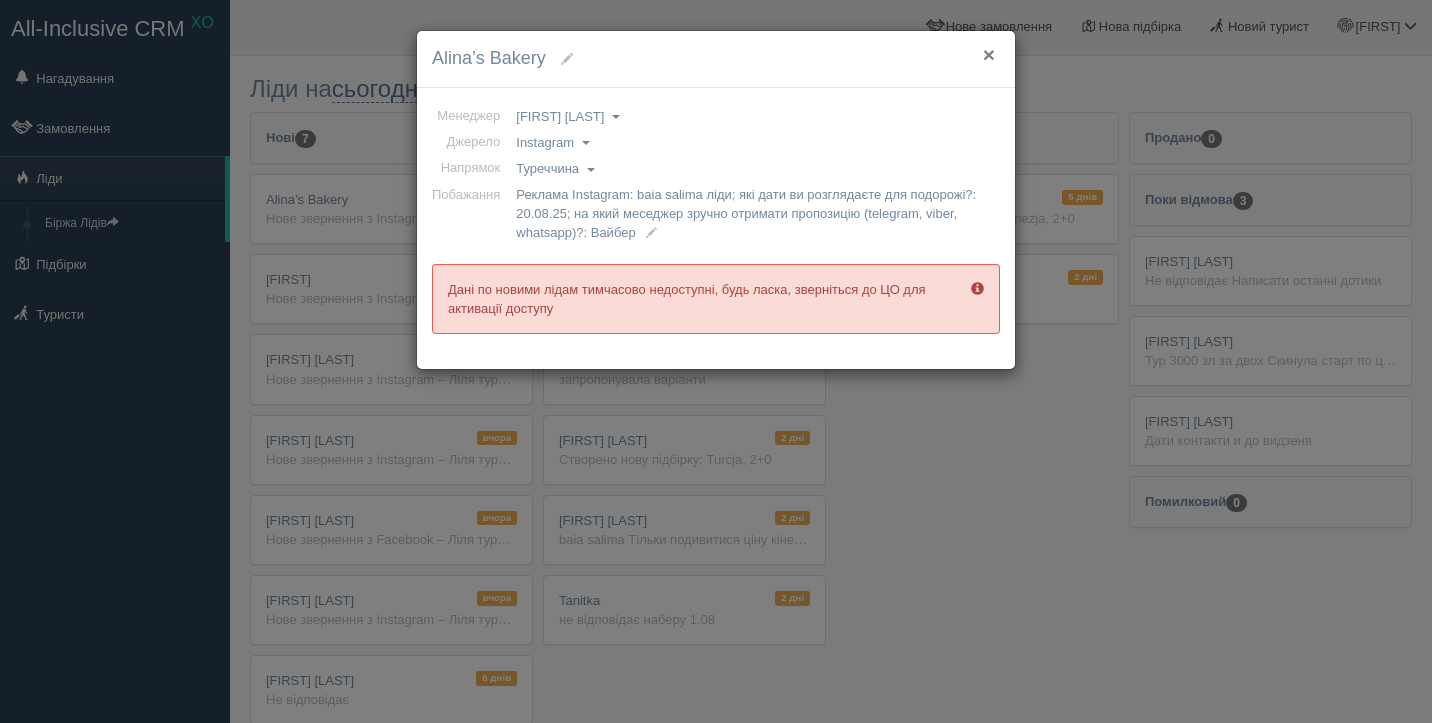 click on "×" at bounding box center [989, 54] 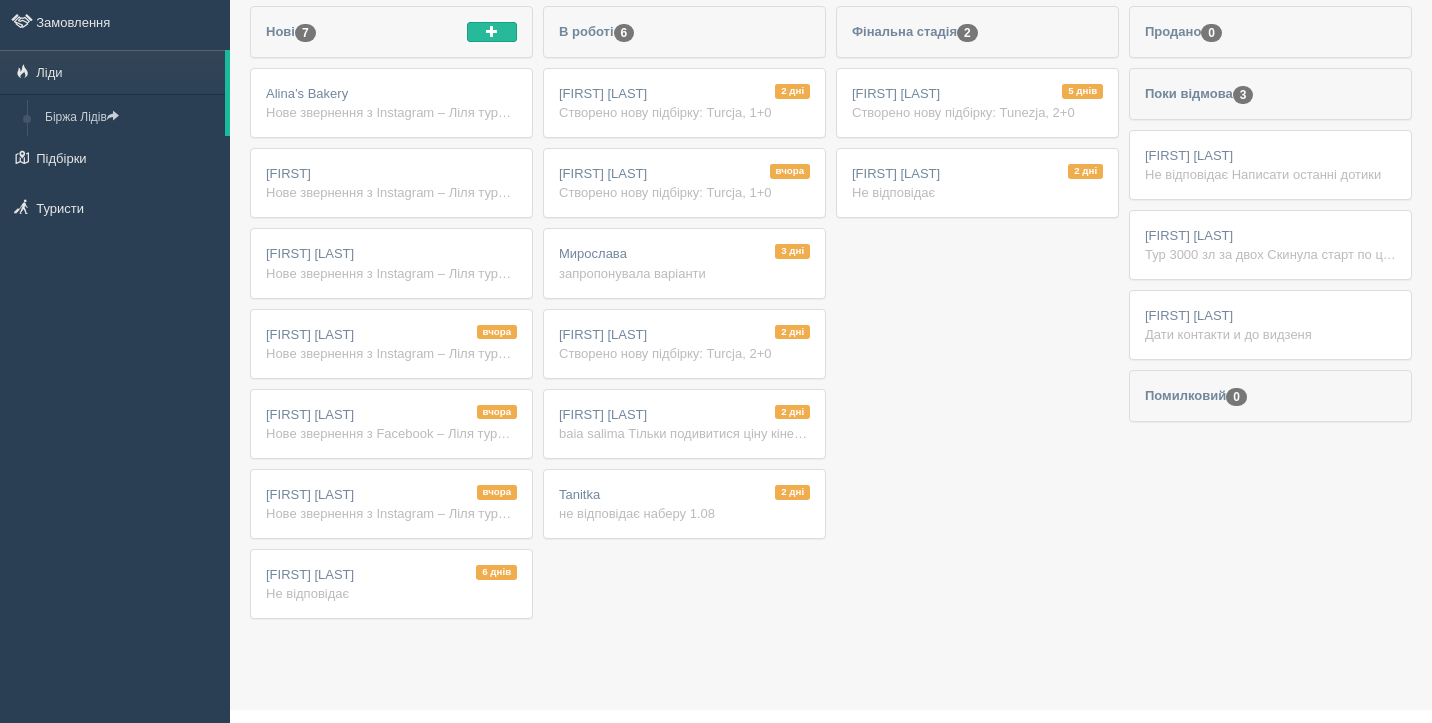 scroll, scrollTop: 0, scrollLeft: 0, axis: both 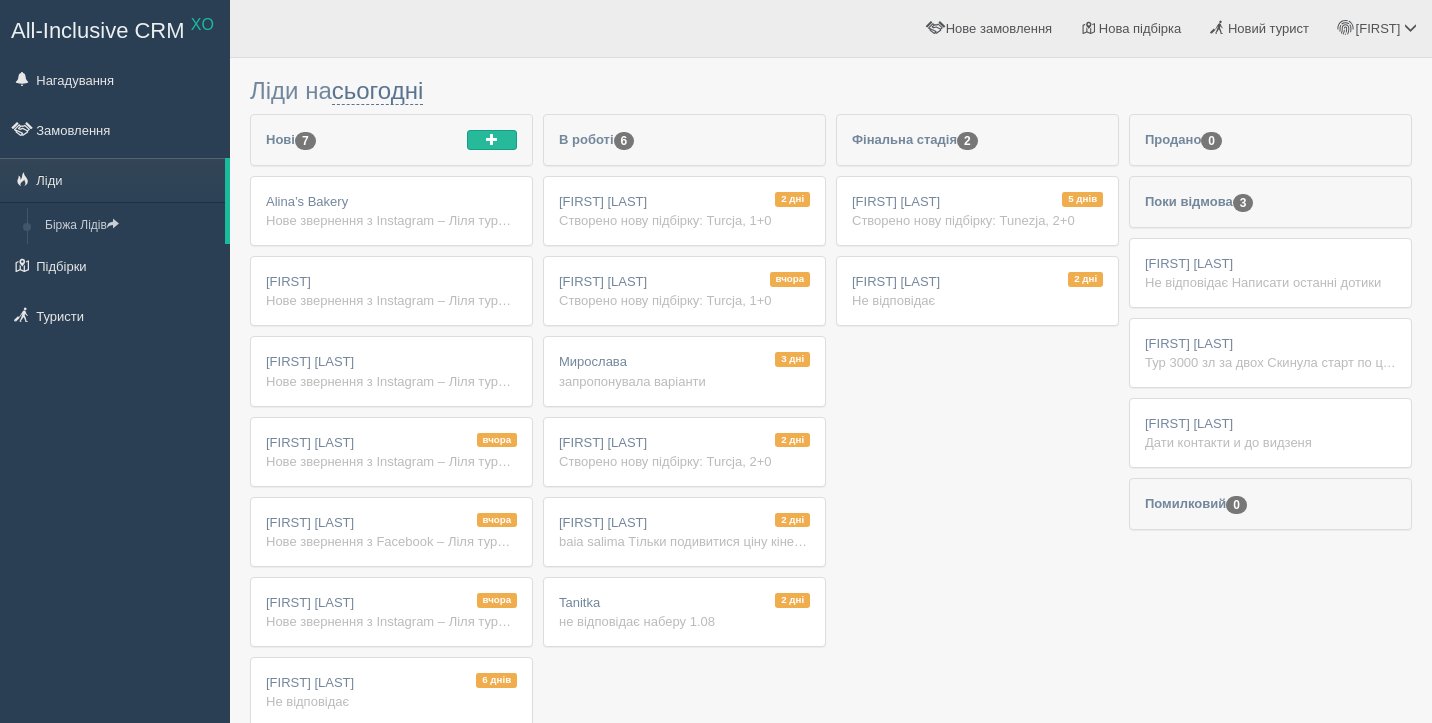 click on "Створено нову підбірку: Turcja, 1+0" at bounding box center (684, 220) 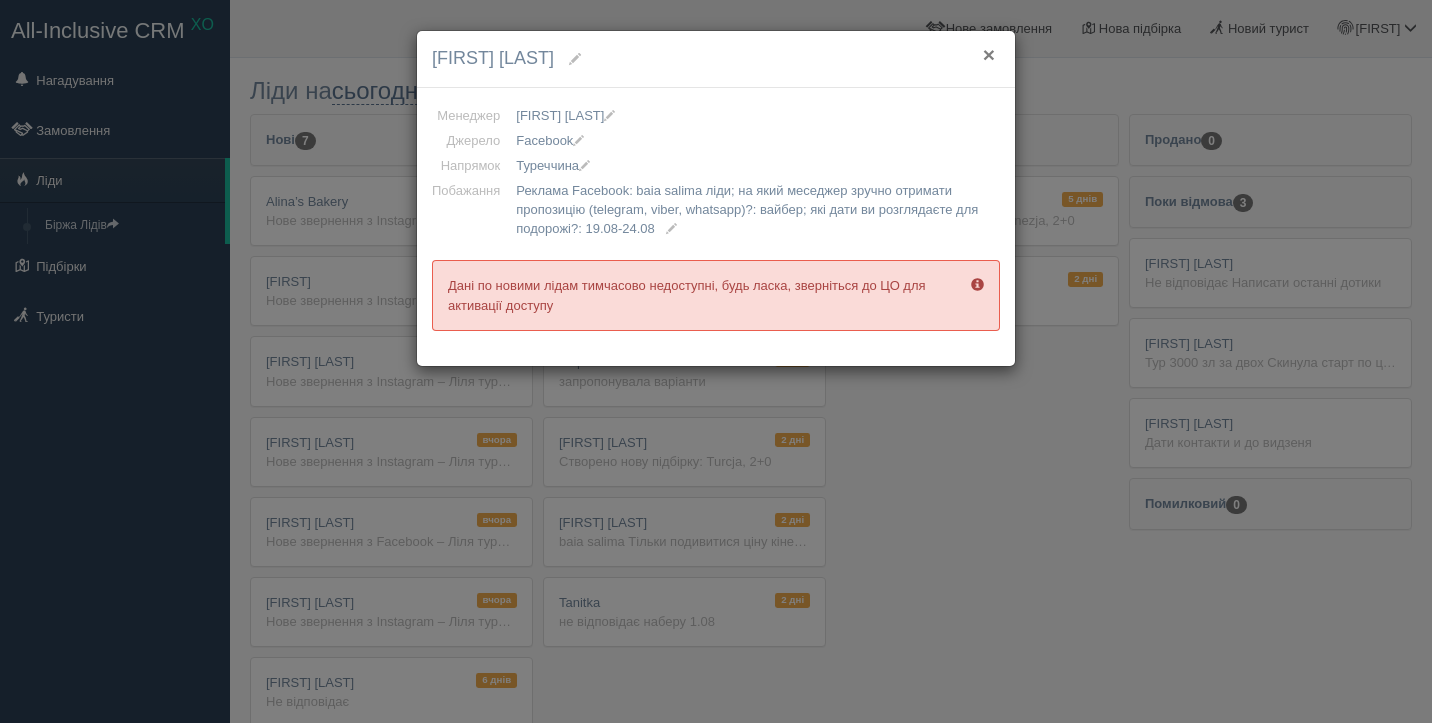click on "×" at bounding box center (989, 54) 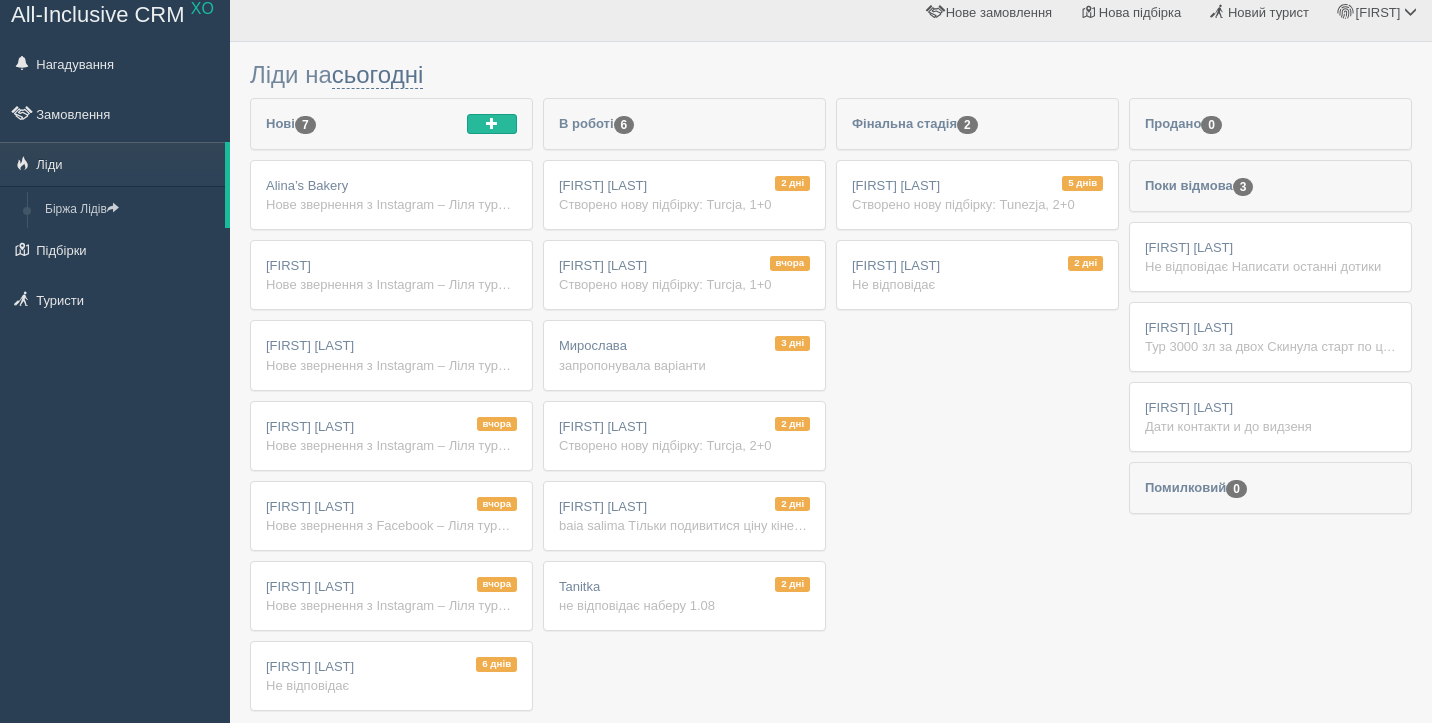 scroll, scrollTop: 23, scrollLeft: 0, axis: vertical 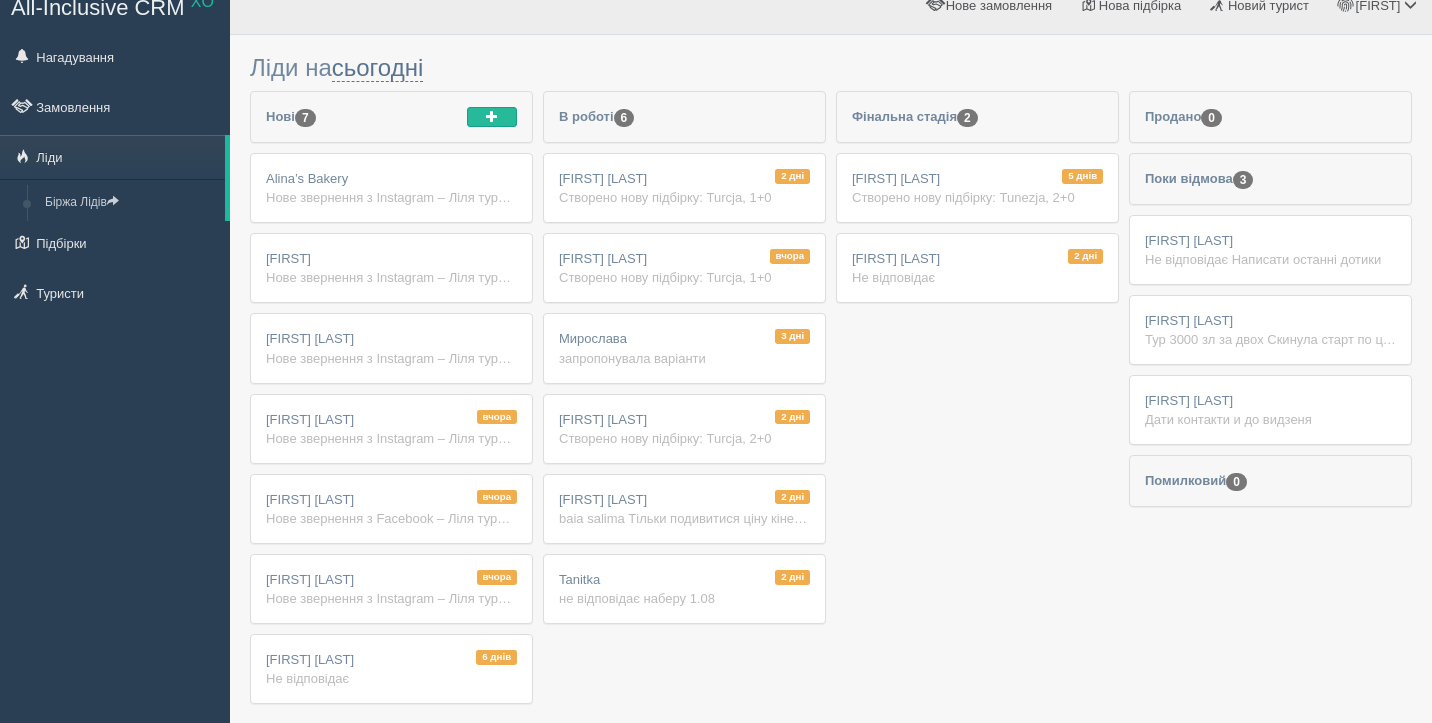 click on "[FIRST] [LAST] (Найчук)" at bounding box center [603, 419] 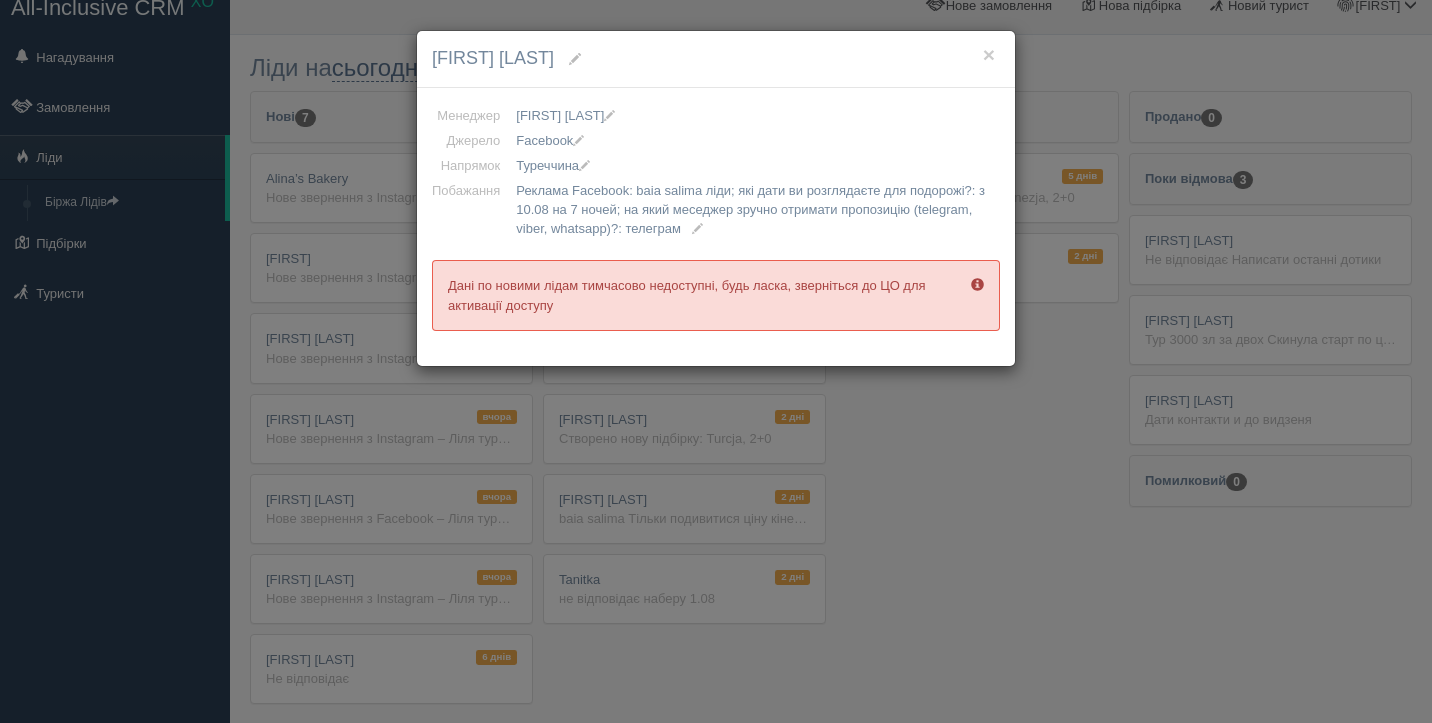 click on "[FIRST] [LAST] (Найчук)" at bounding box center (716, 59) 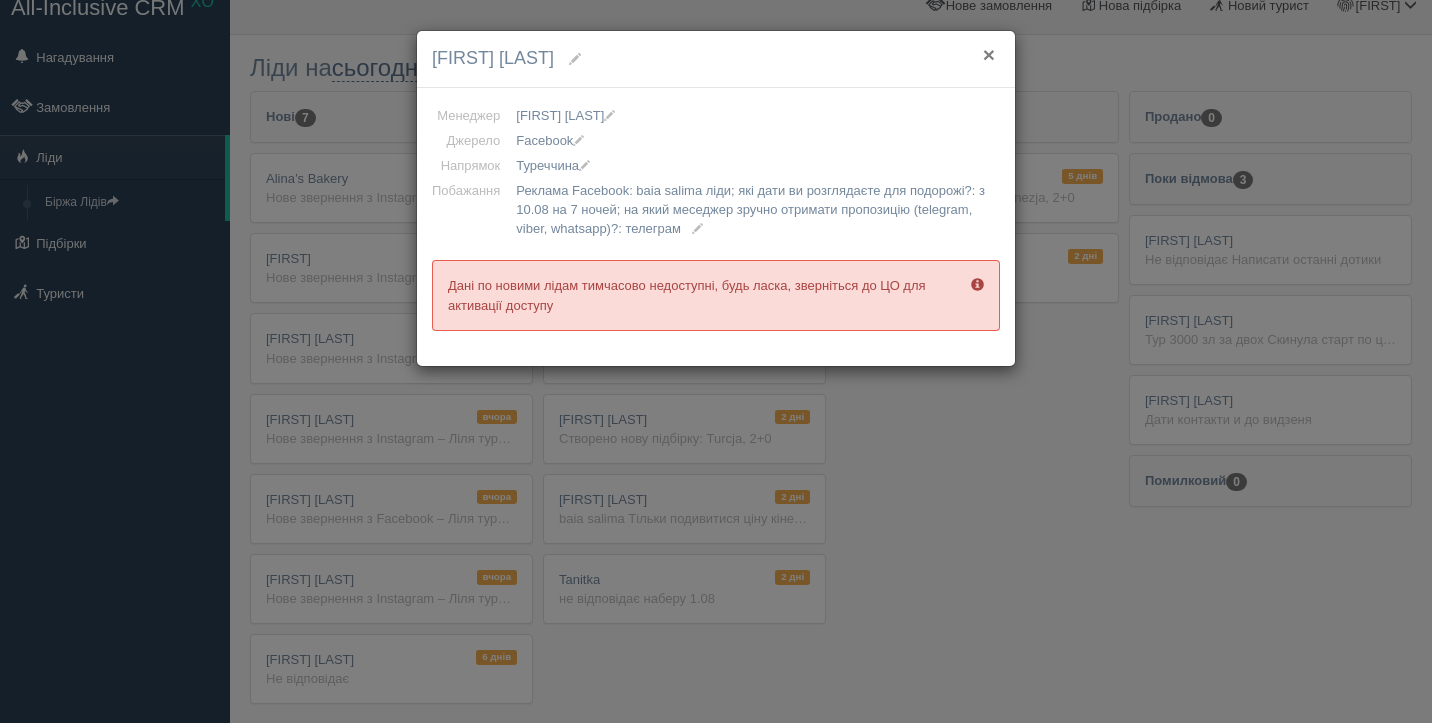 click on "×" at bounding box center (989, 54) 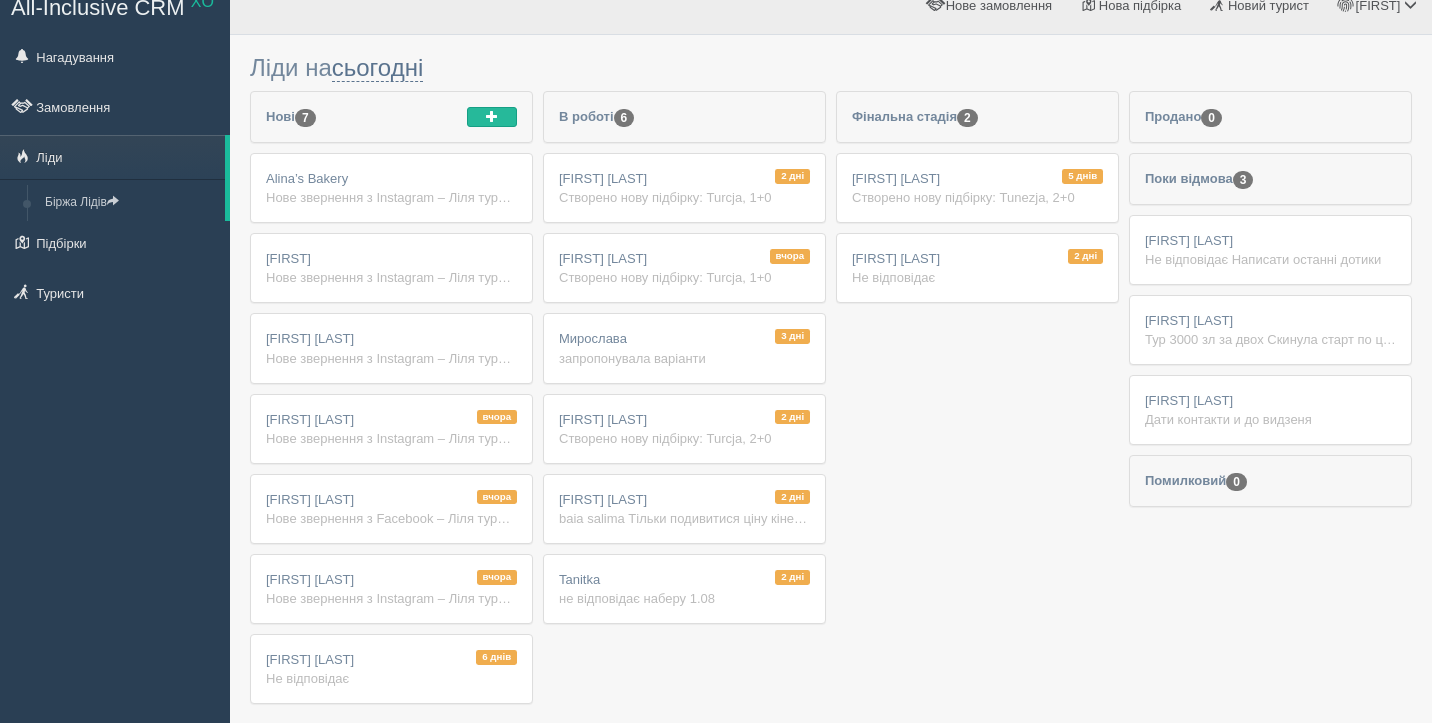 click on "2 дні      Оля Кудря
baia salima
Тільки подивитися ціну кінець вересня
Поки не розглядає покупку" at bounding box center (684, 509) 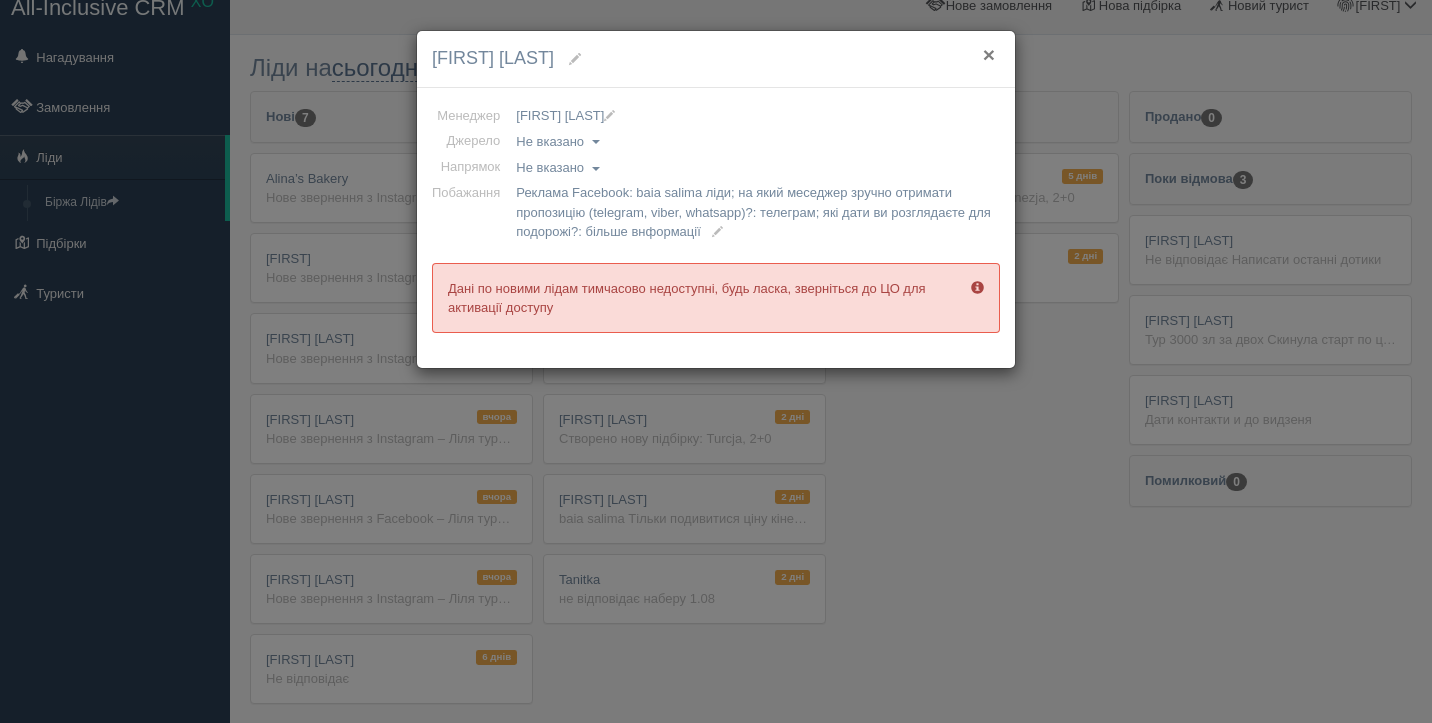 click on "×" at bounding box center (989, 54) 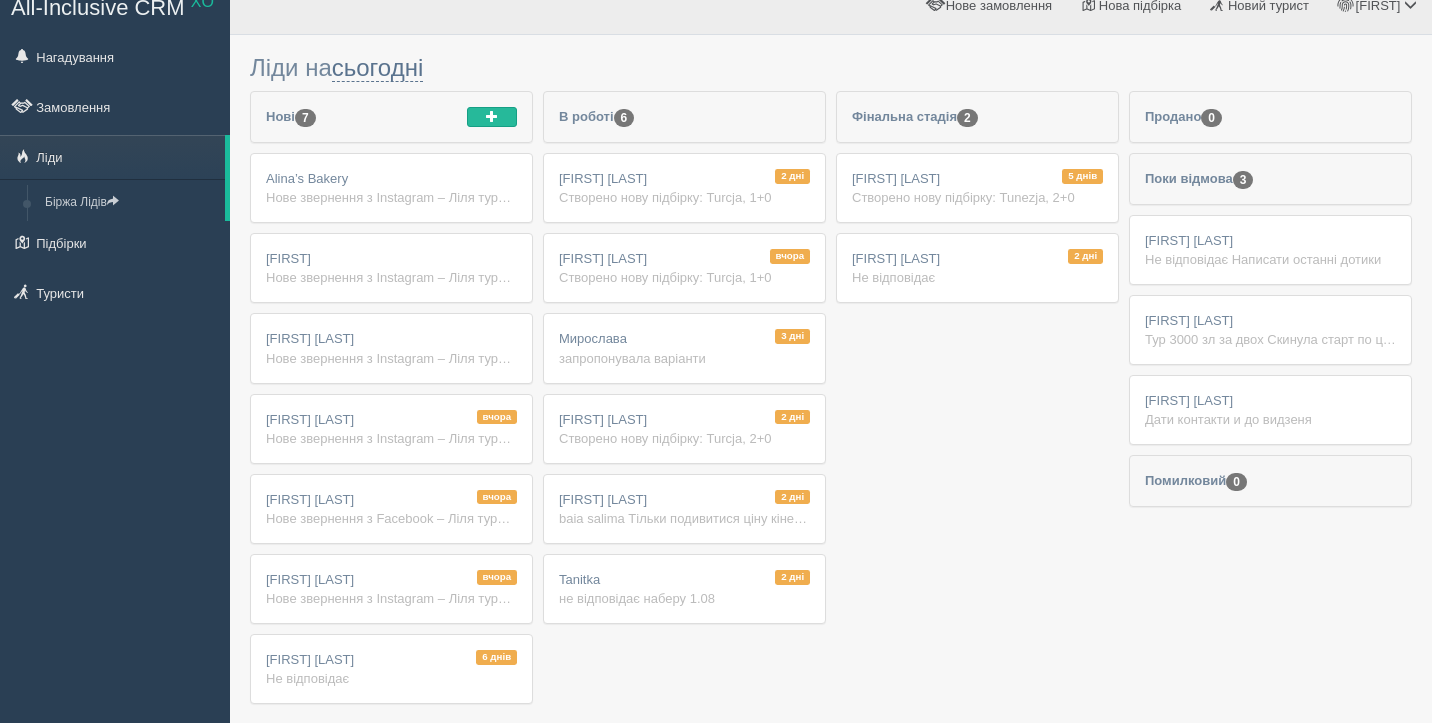 click on "2 дні      Оля Кудря
baia salima
Тільки подивитися ціну кінець вересня
Поки не розглядає покупку" at bounding box center [684, 509] 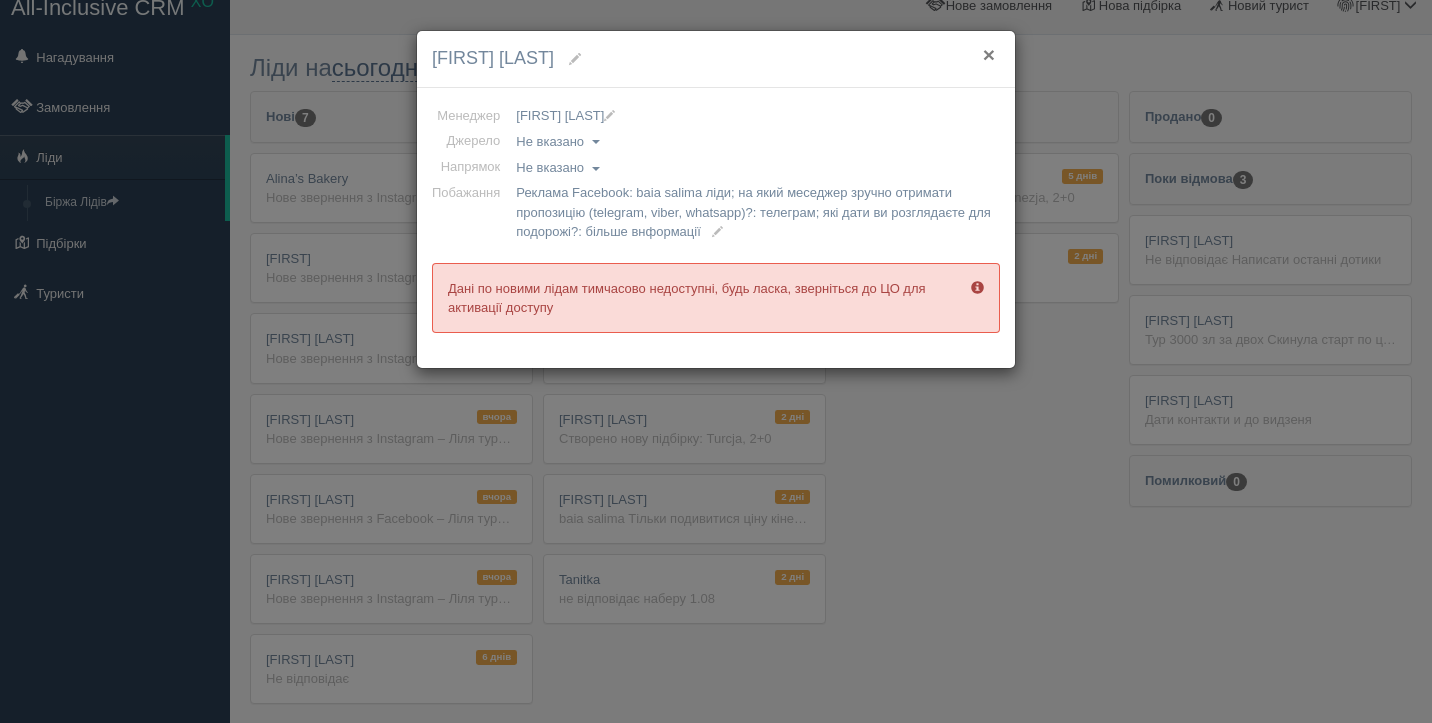 click on "×" at bounding box center (989, 54) 